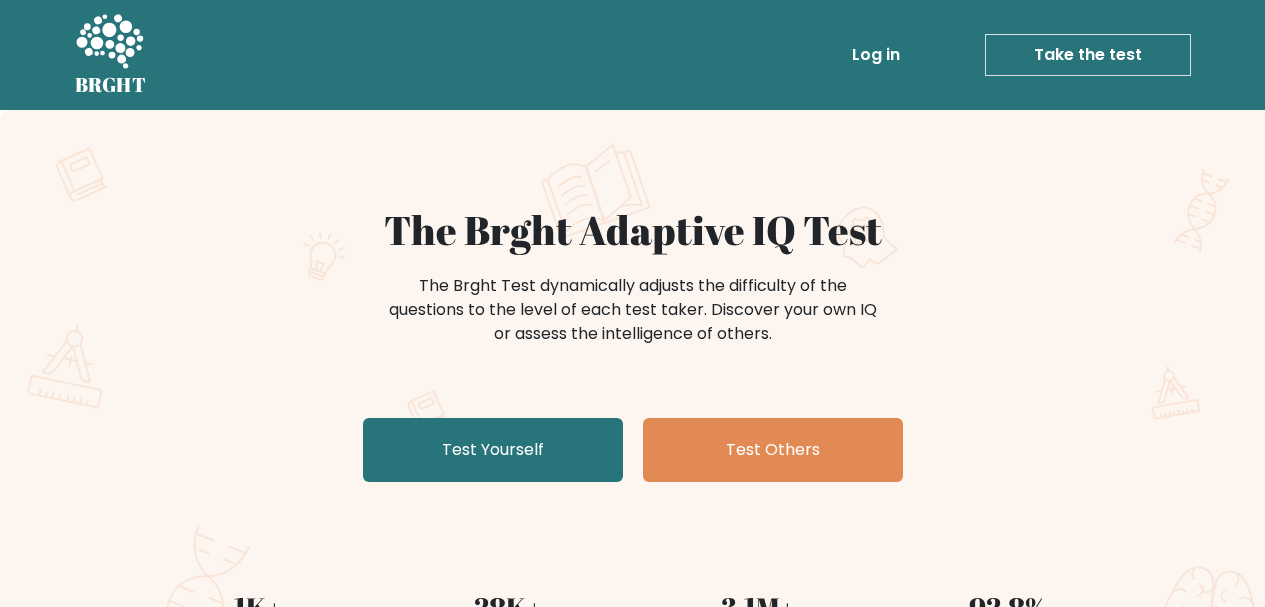 scroll, scrollTop: 0, scrollLeft: 0, axis: both 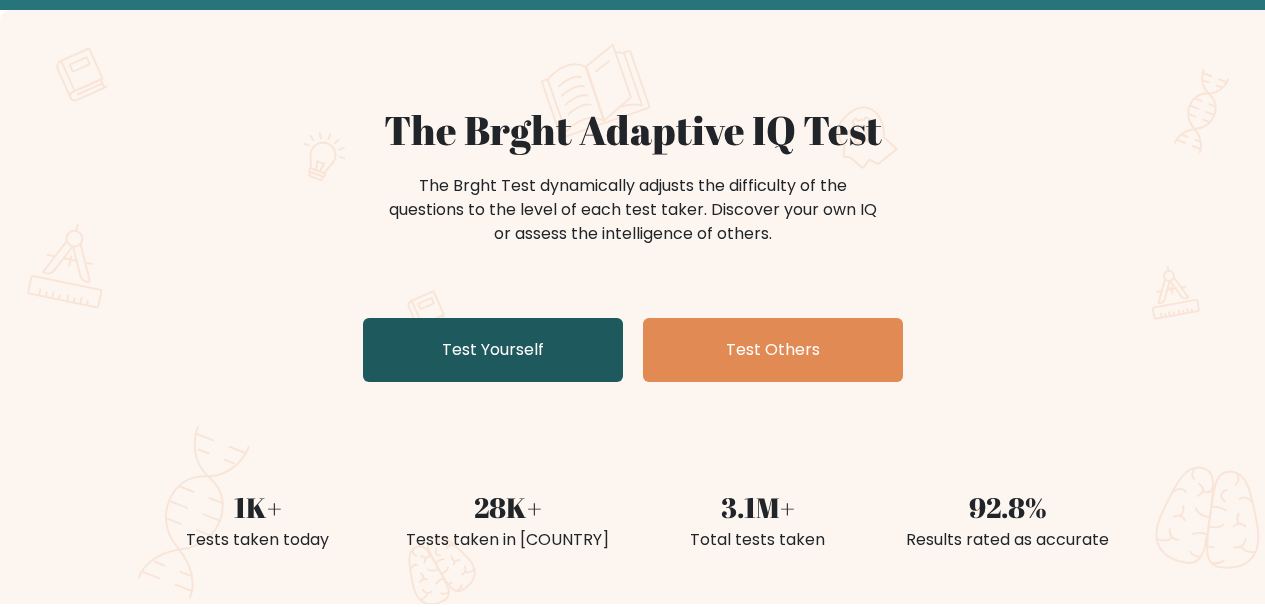 click on "Test Yourself" at bounding box center [493, 350] 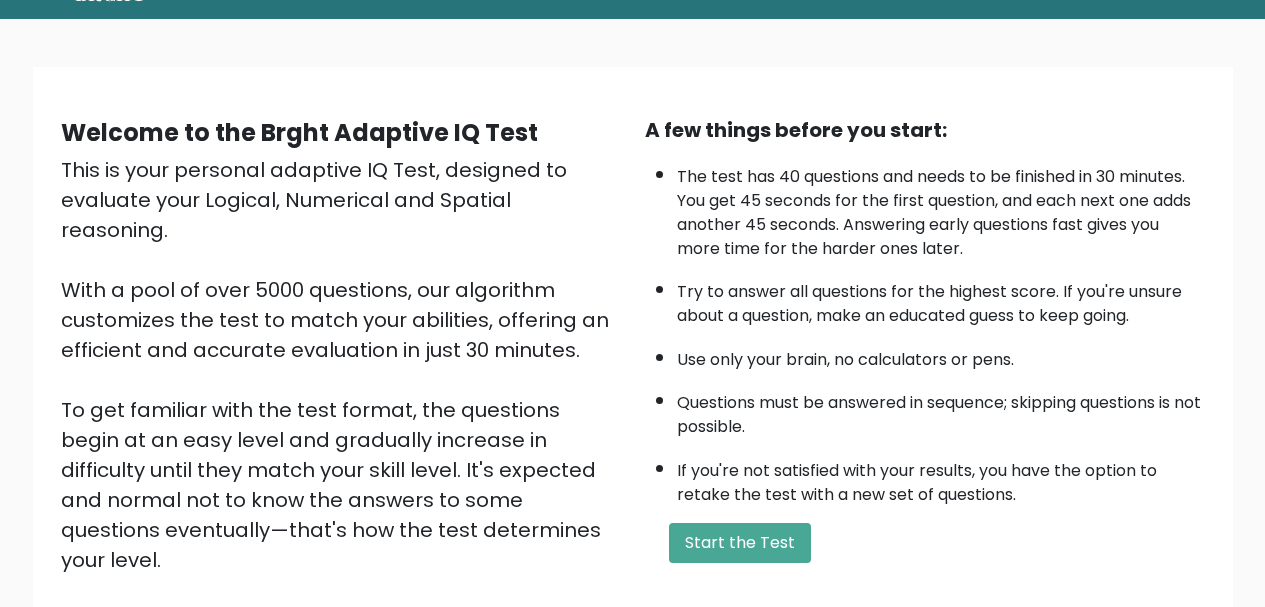 scroll, scrollTop: 309, scrollLeft: 0, axis: vertical 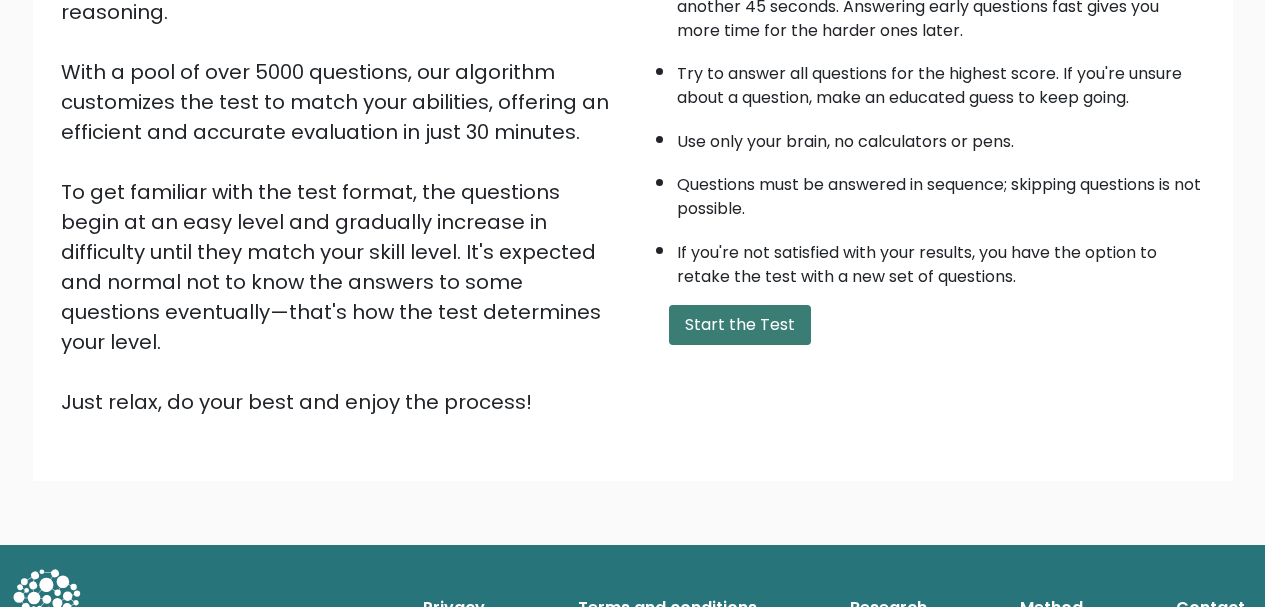 click on "Start the Test" at bounding box center (740, 325) 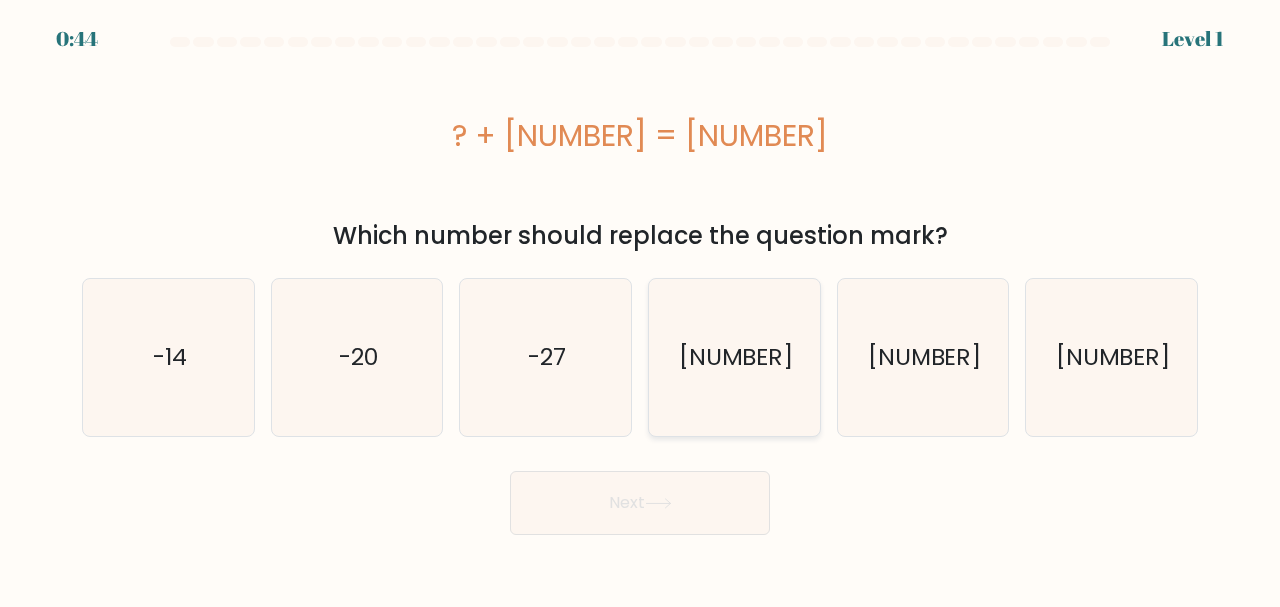 scroll, scrollTop: 0, scrollLeft: 0, axis: both 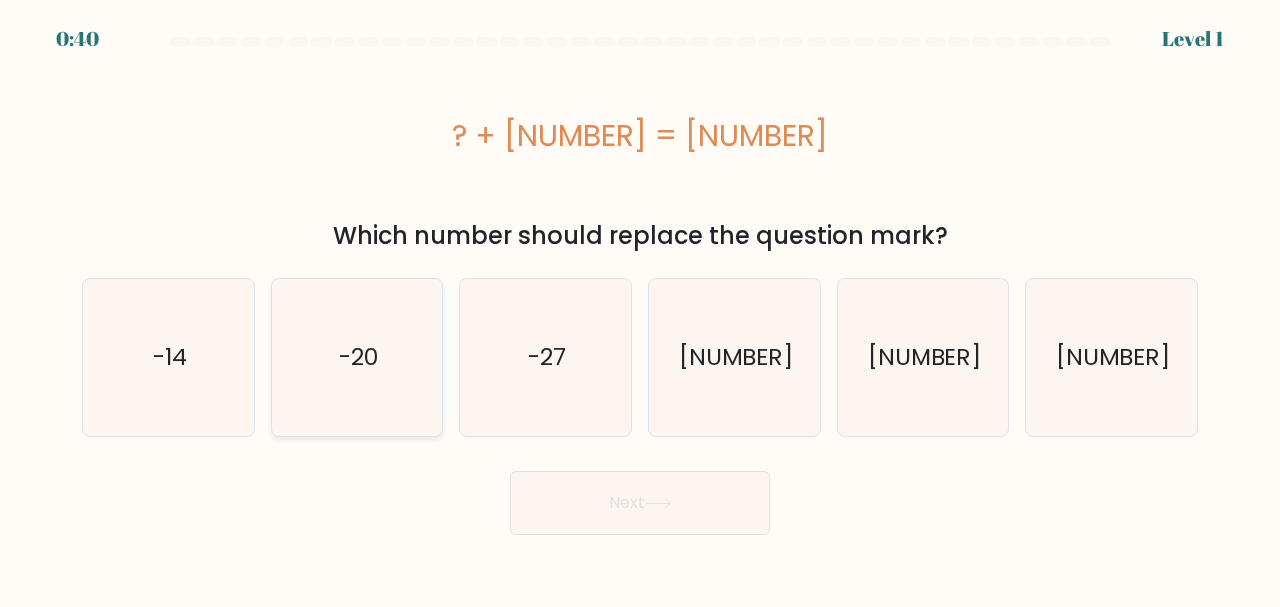 click on "-20" at bounding box center (358, 357) 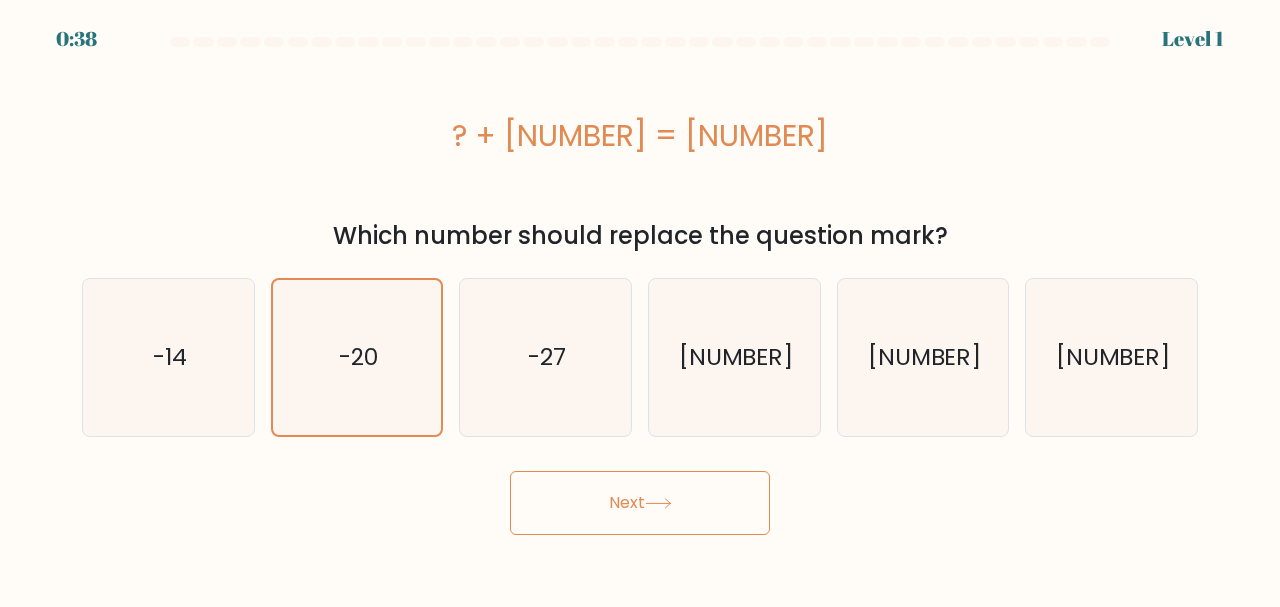 click on "Next" at bounding box center [640, 503] 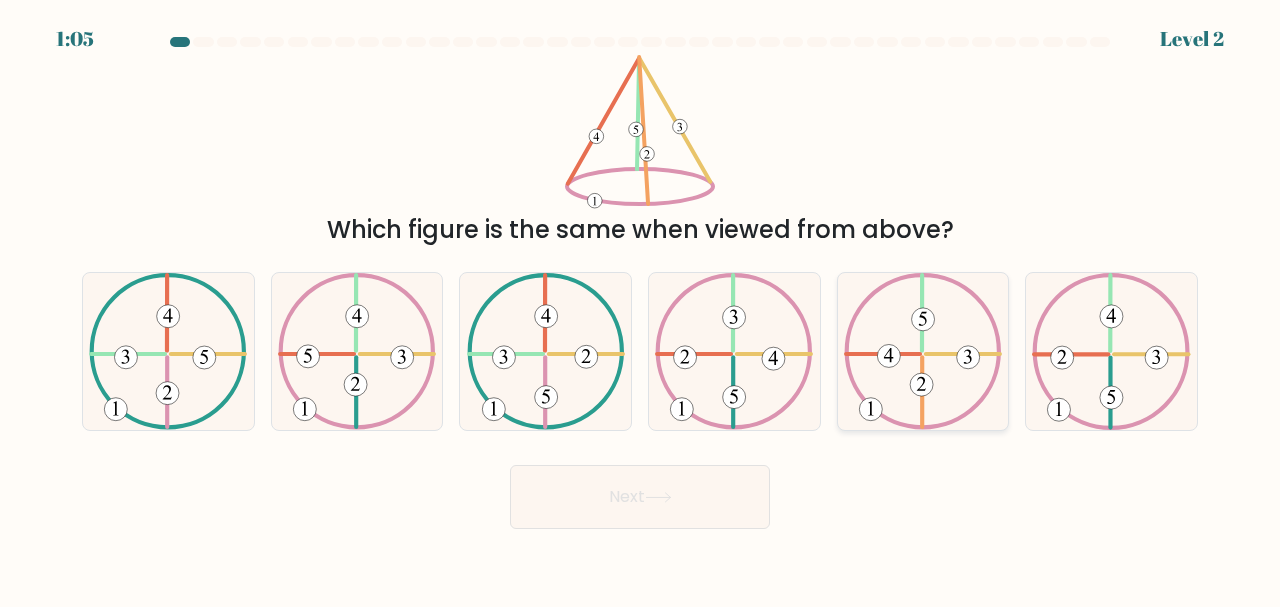 click at bounding box center (923, 351) 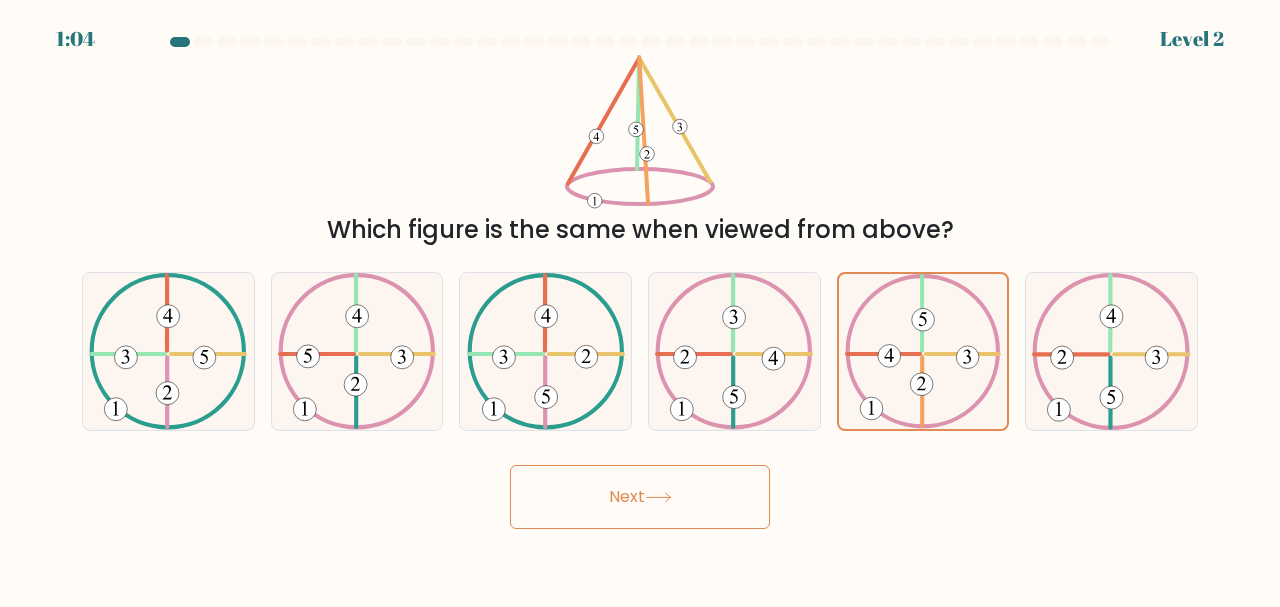 click on "Next" at bounding box center (640, 497) 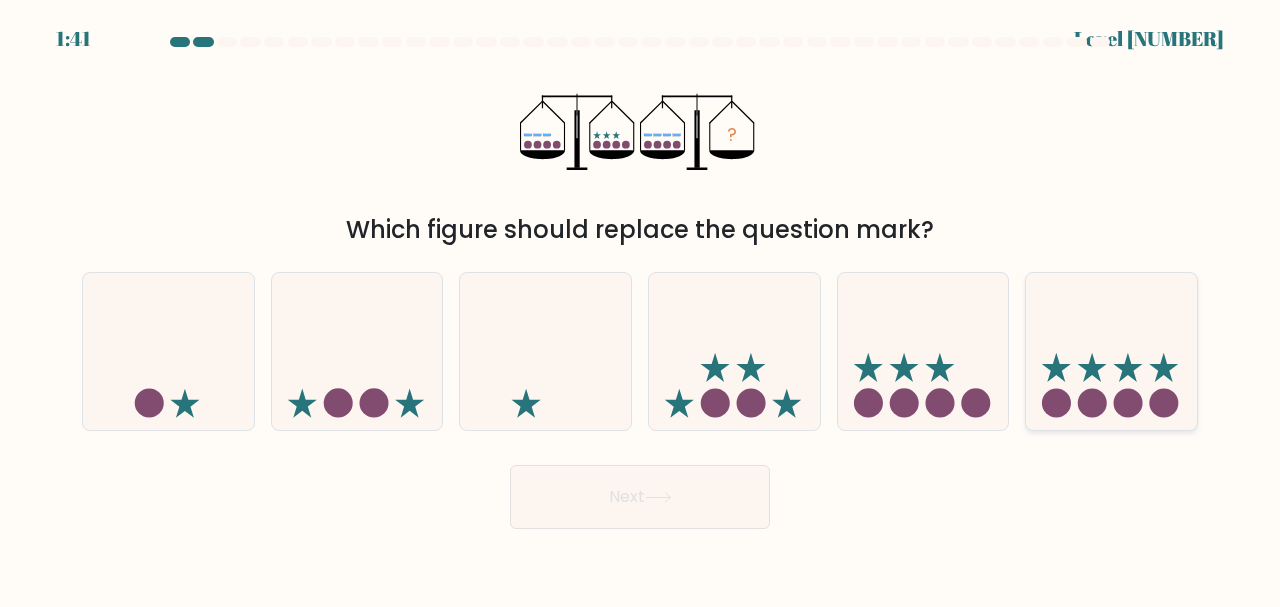 click at bounding box center (1111, 351) 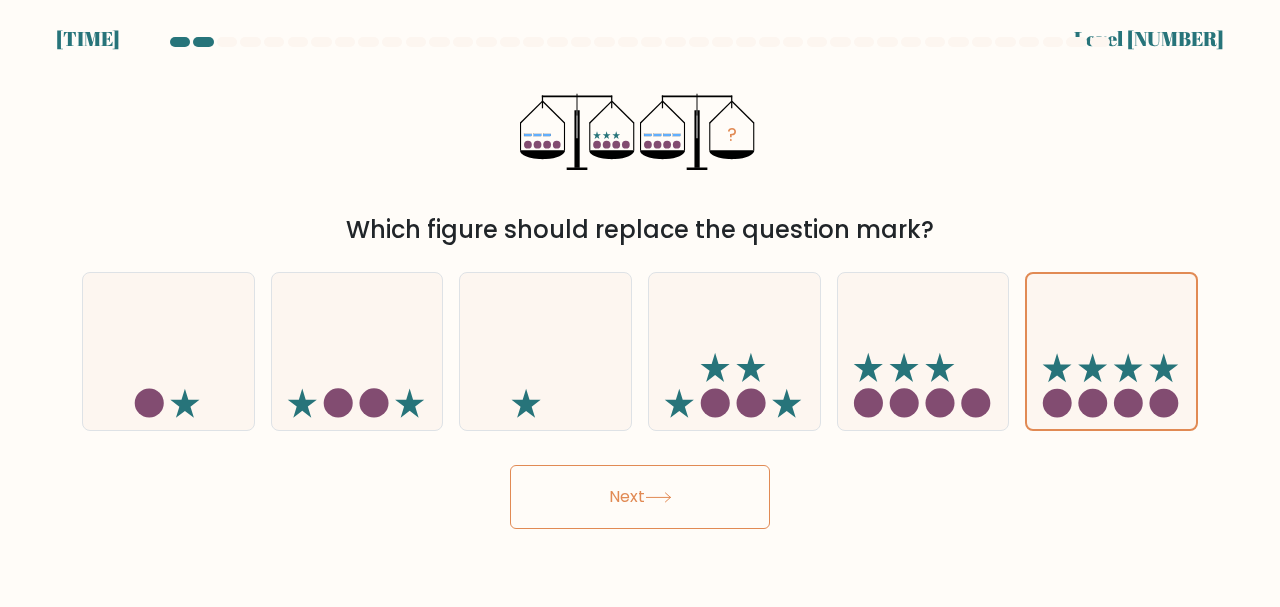 click on "Next" at bounding box center [640, 497] 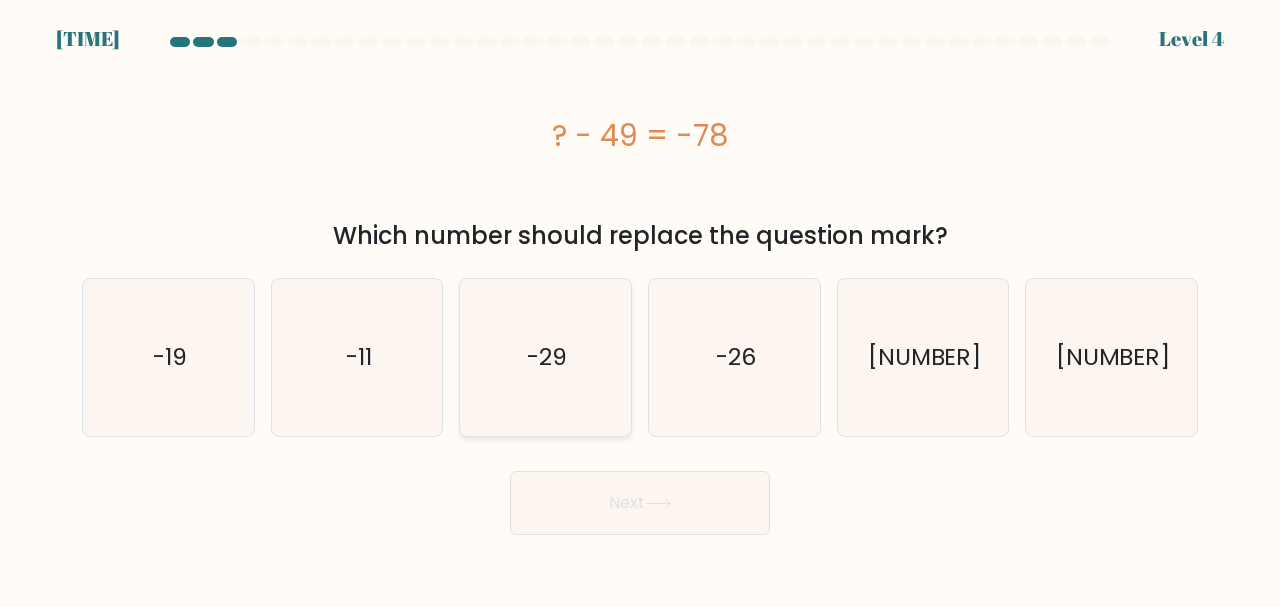 click on "-29" at bounding box center (545, 357) 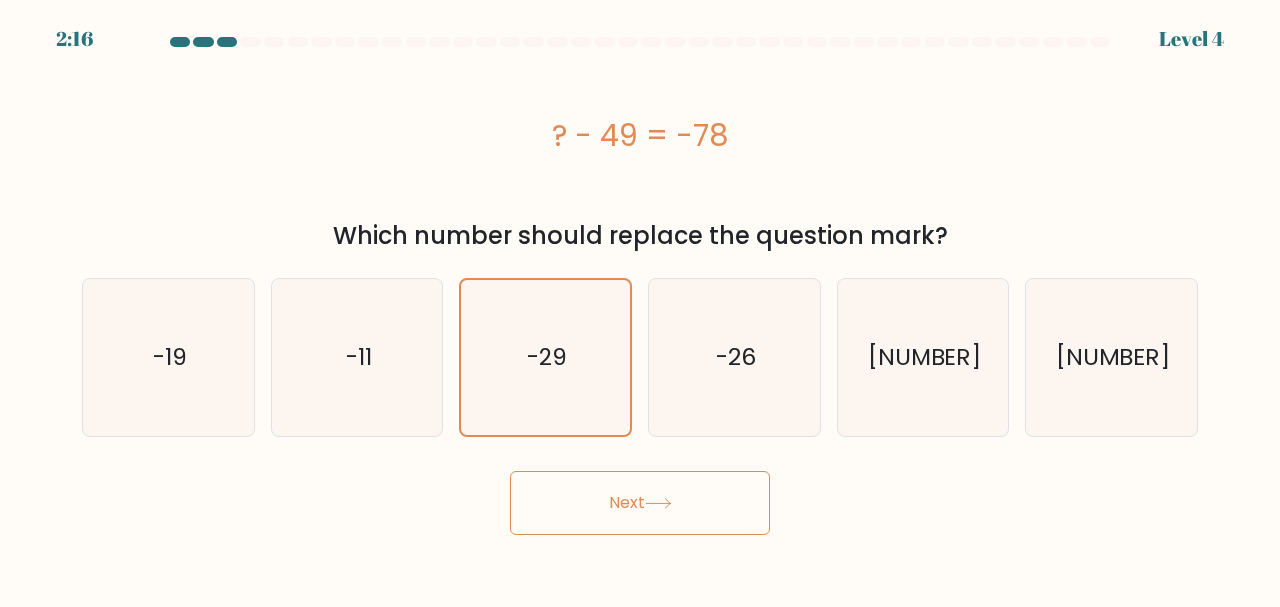 click on "Next" at bounding box center [640, 503] 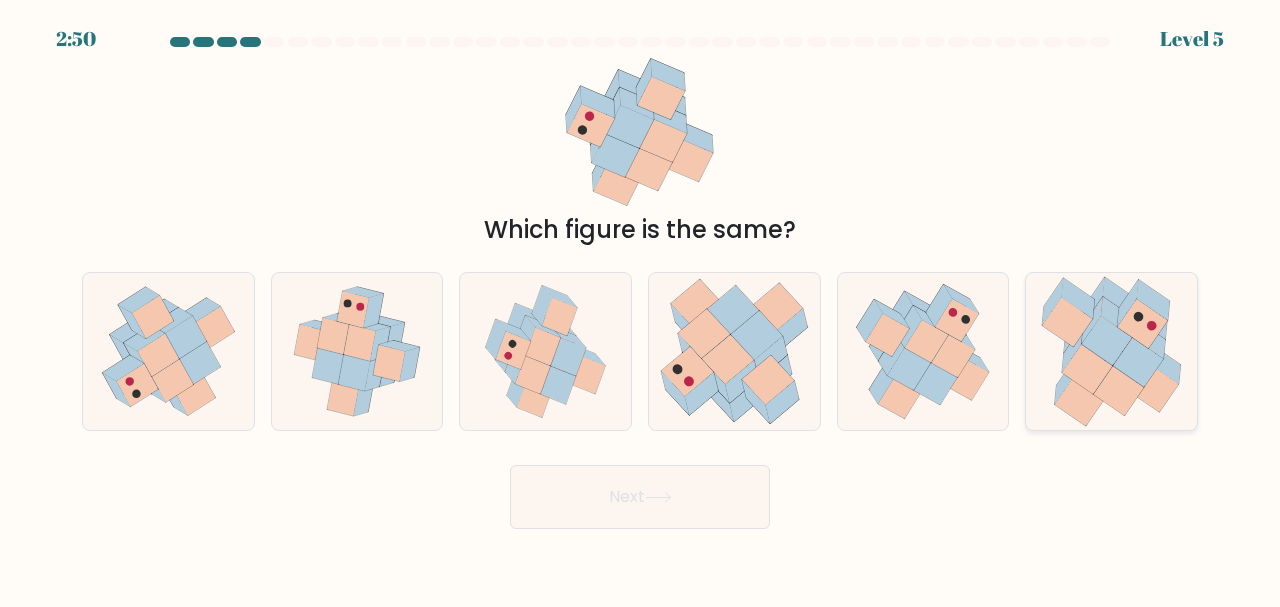 click at bounding box center (1107, 340) 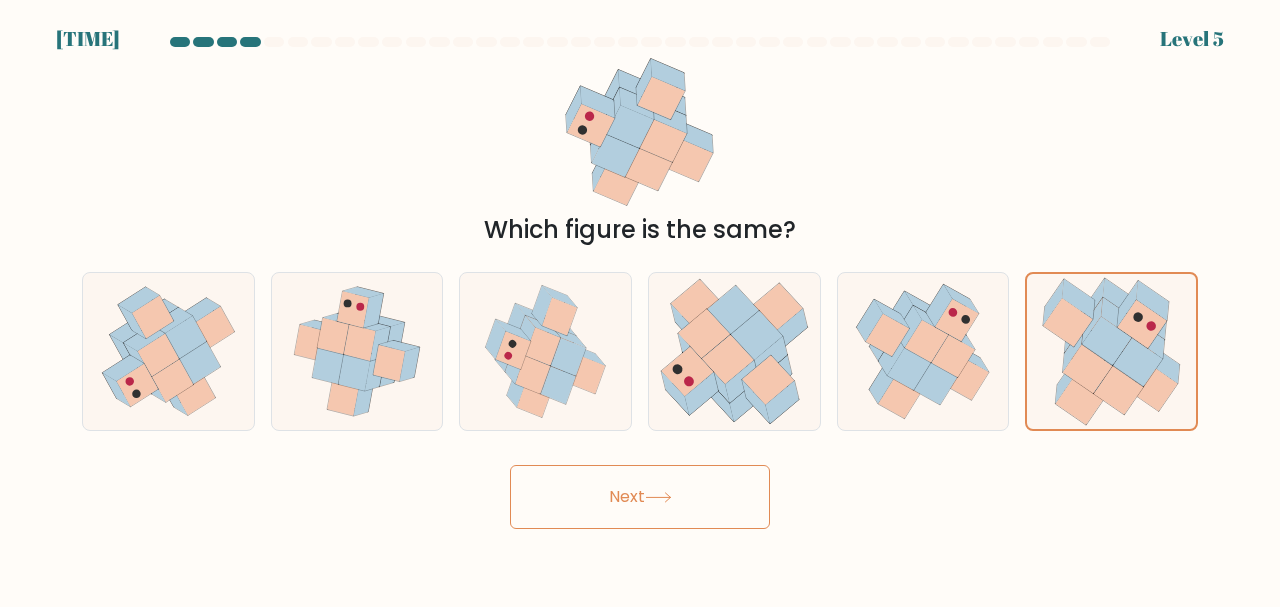 click on "Next" at bounding box center [640, 497] 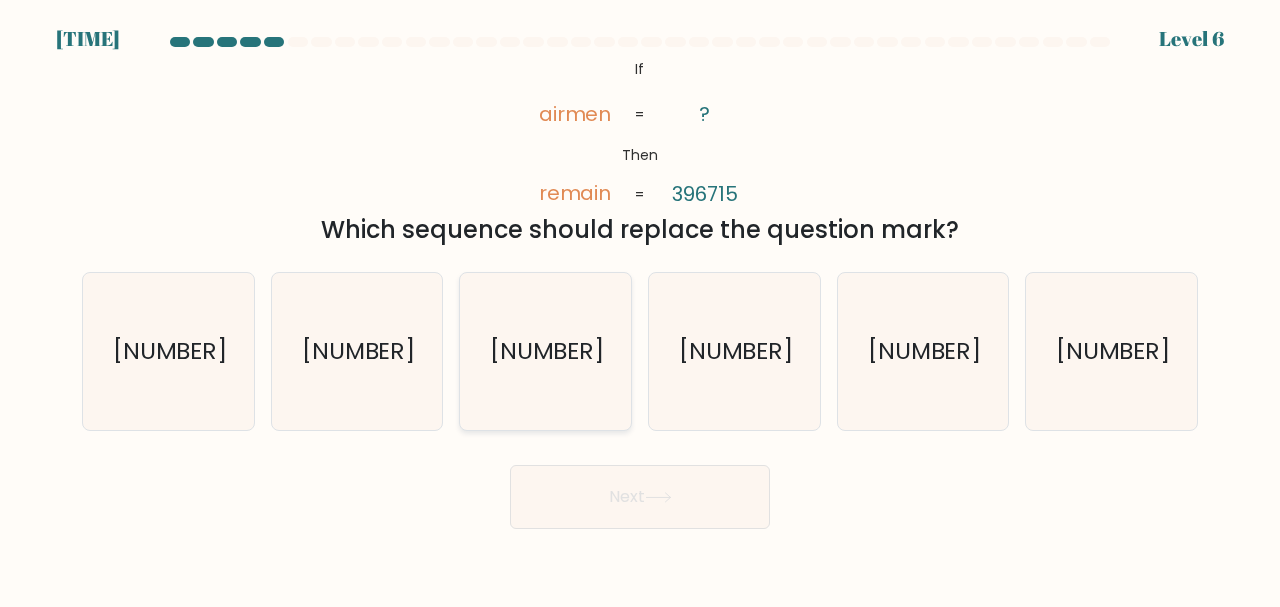 click on "713695" at bounding box center [545, 351] 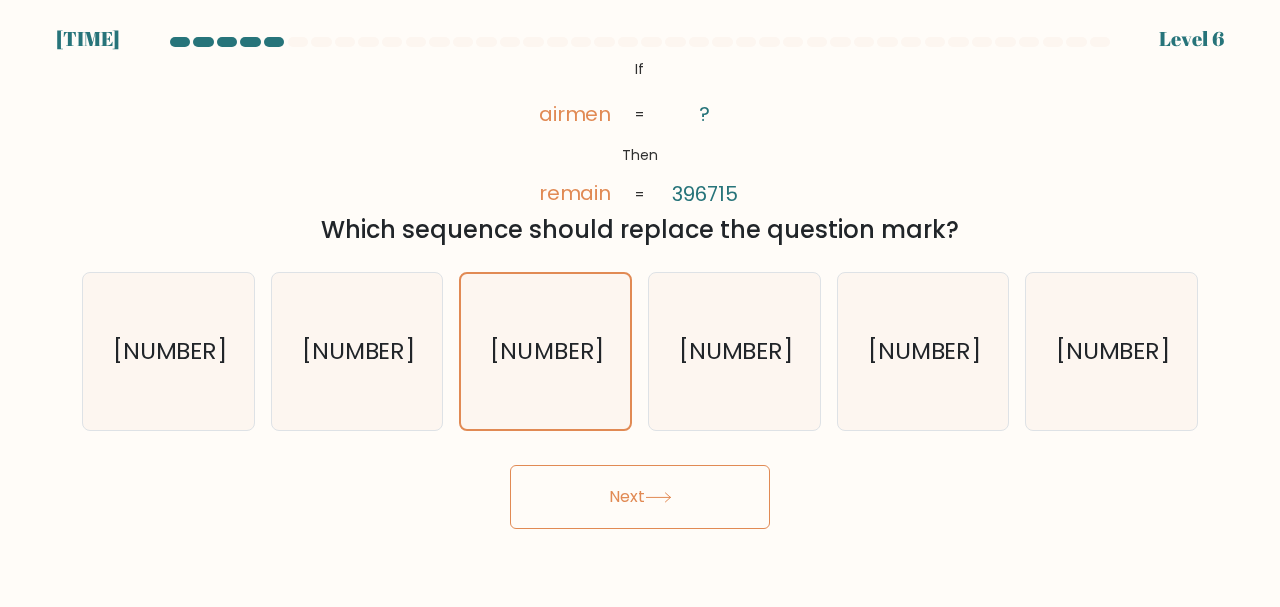 click on "Next" at bounding box center [640, 497] 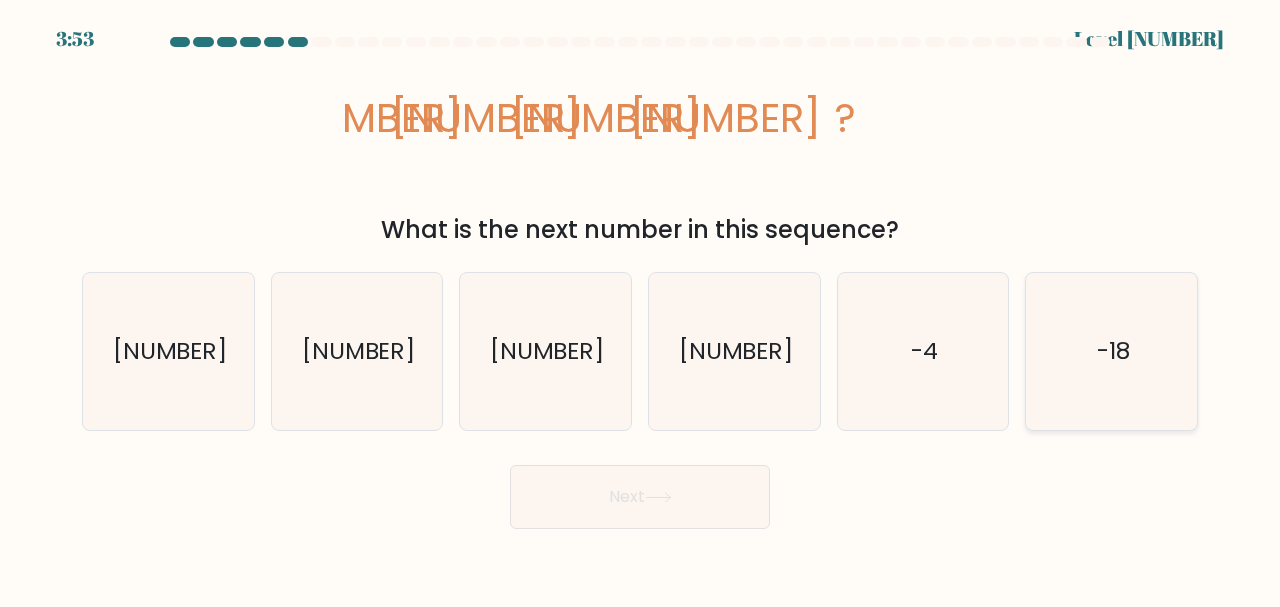 click on "-18" at bounding box center [1111, 351] 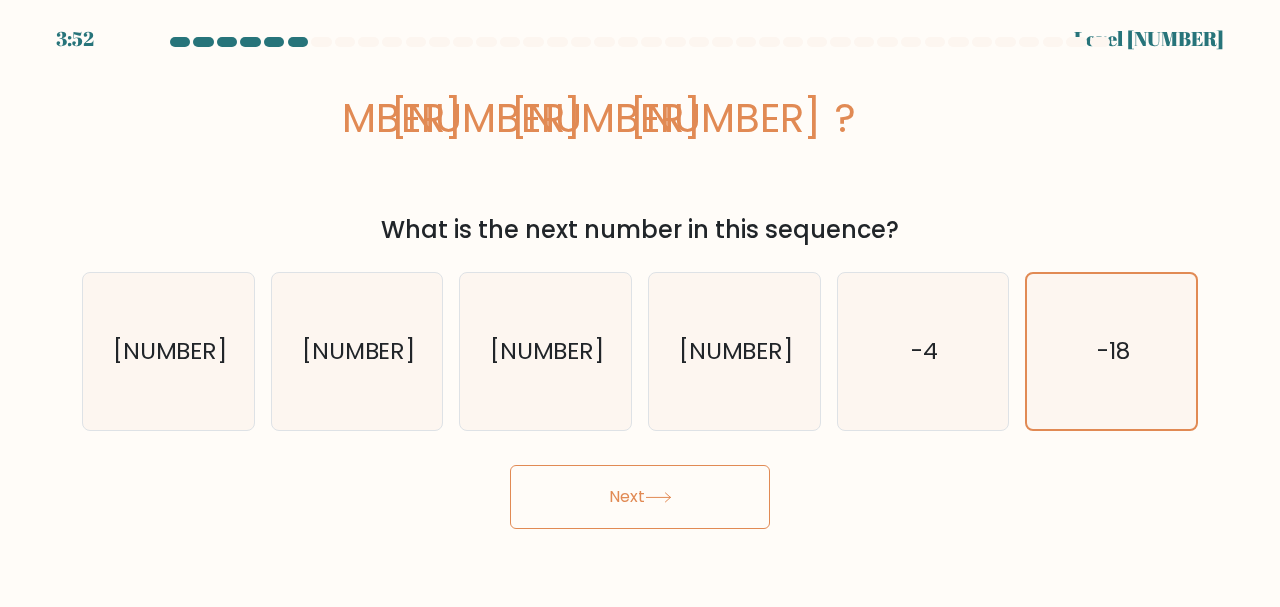 click on "Next" at bounding box center [640, 497] 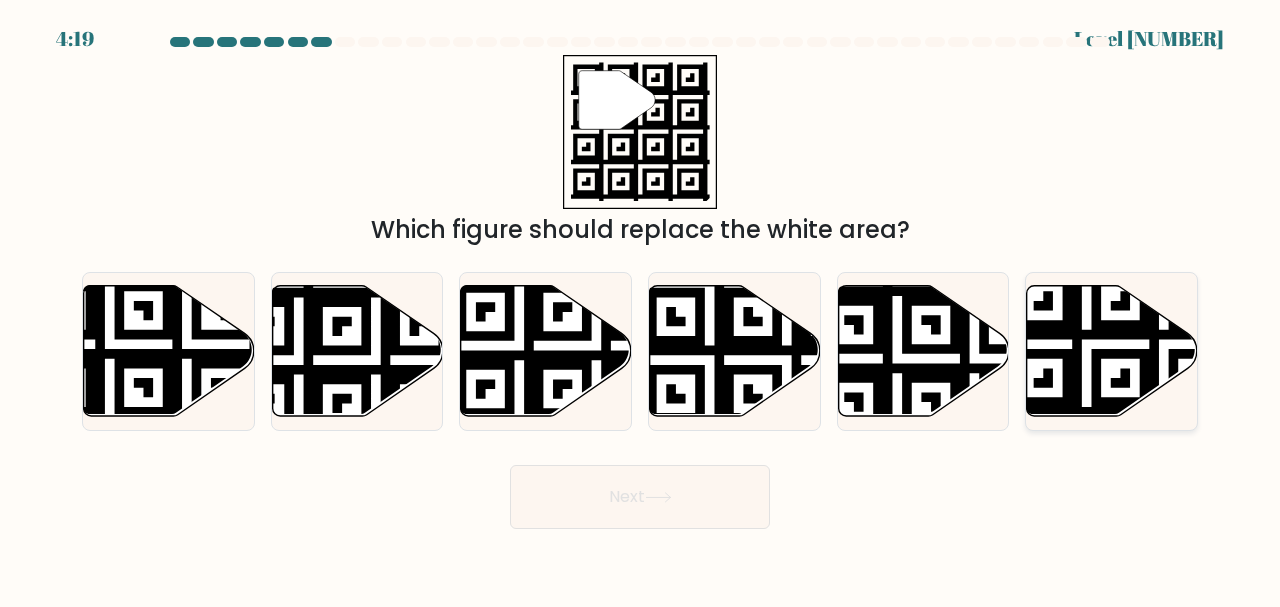 click at bounding box center (1165, 422) 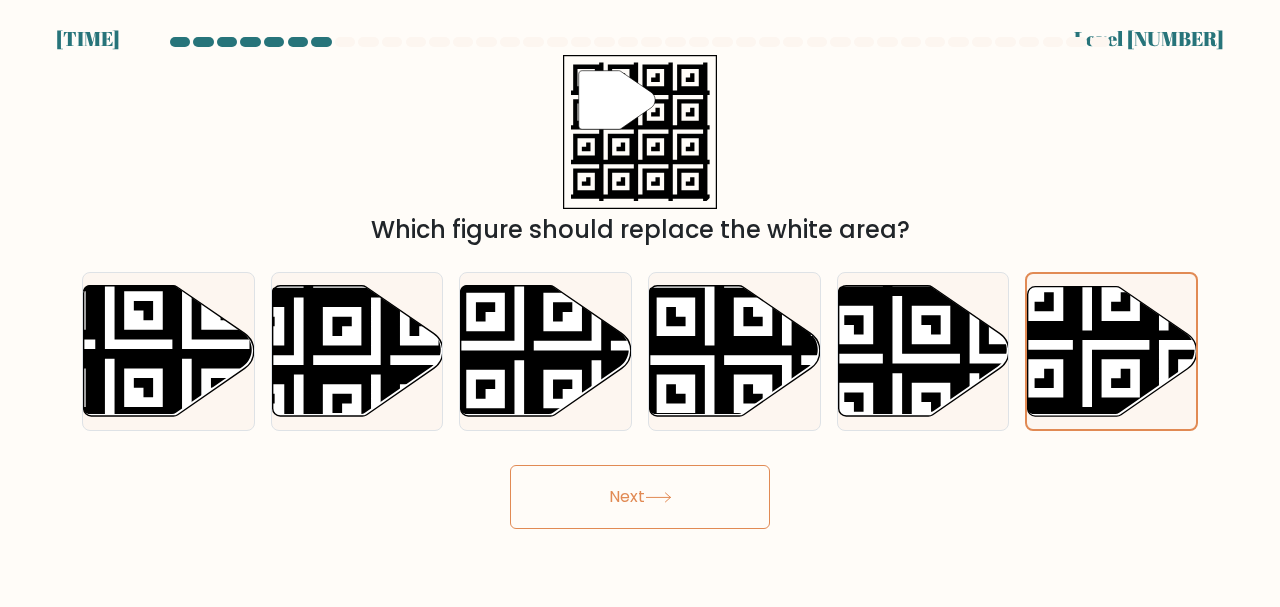 click on "Next" at bounding box center (640, 497) 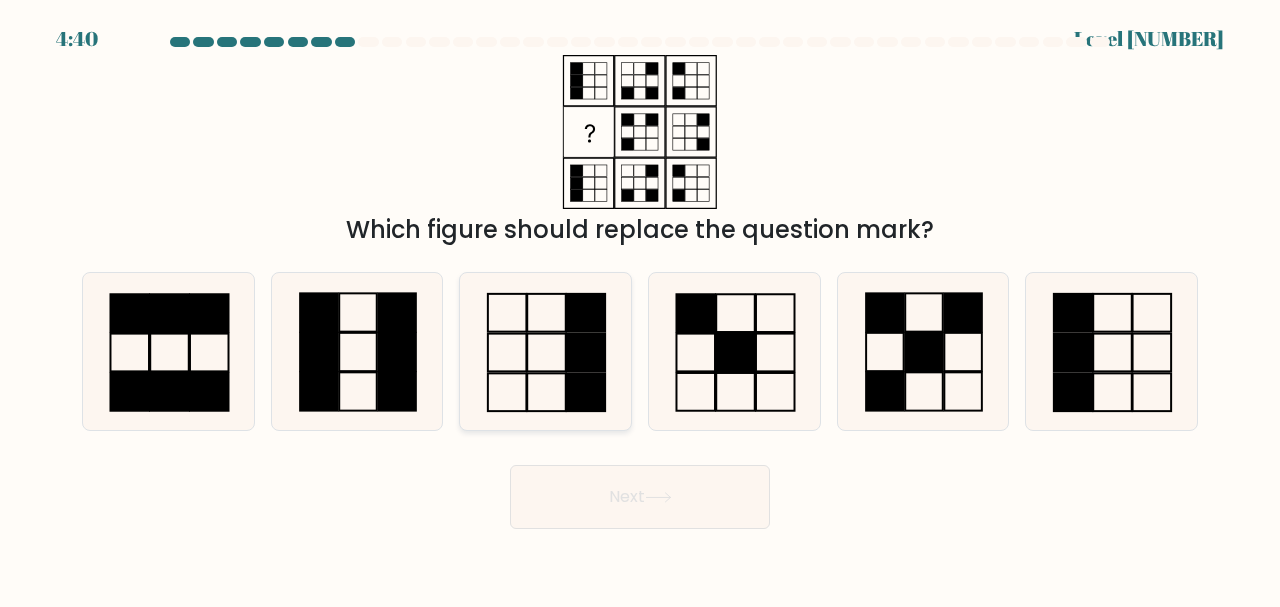 click at bounding box center [545, 351] 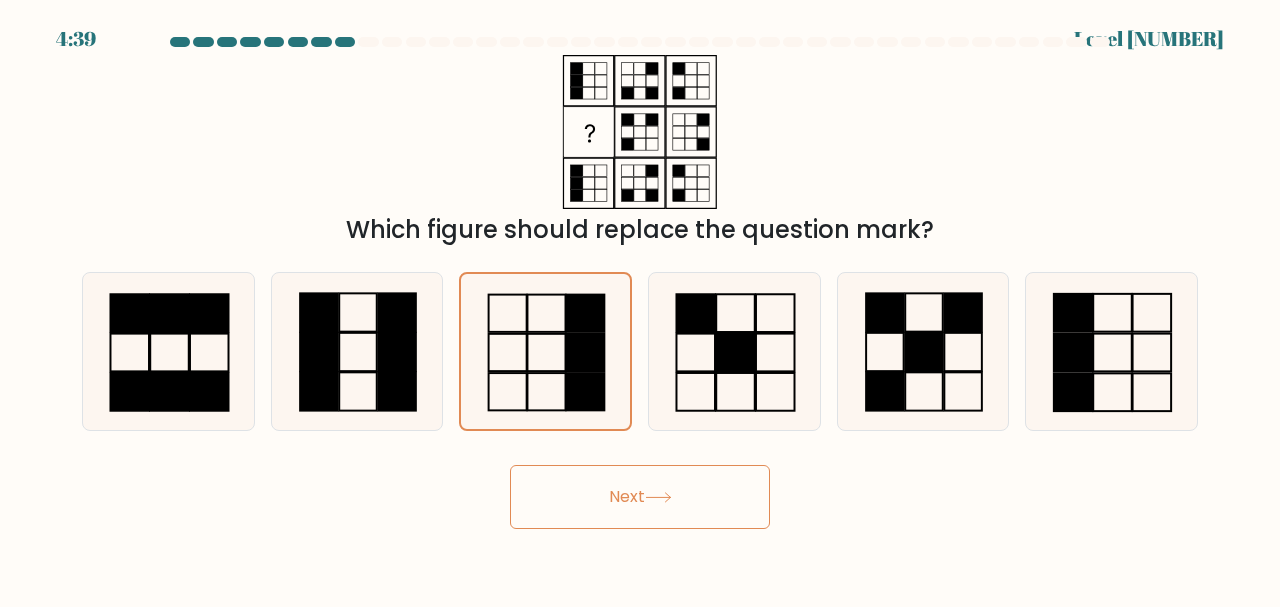 click on "Next" at bounding box center [640, 497] 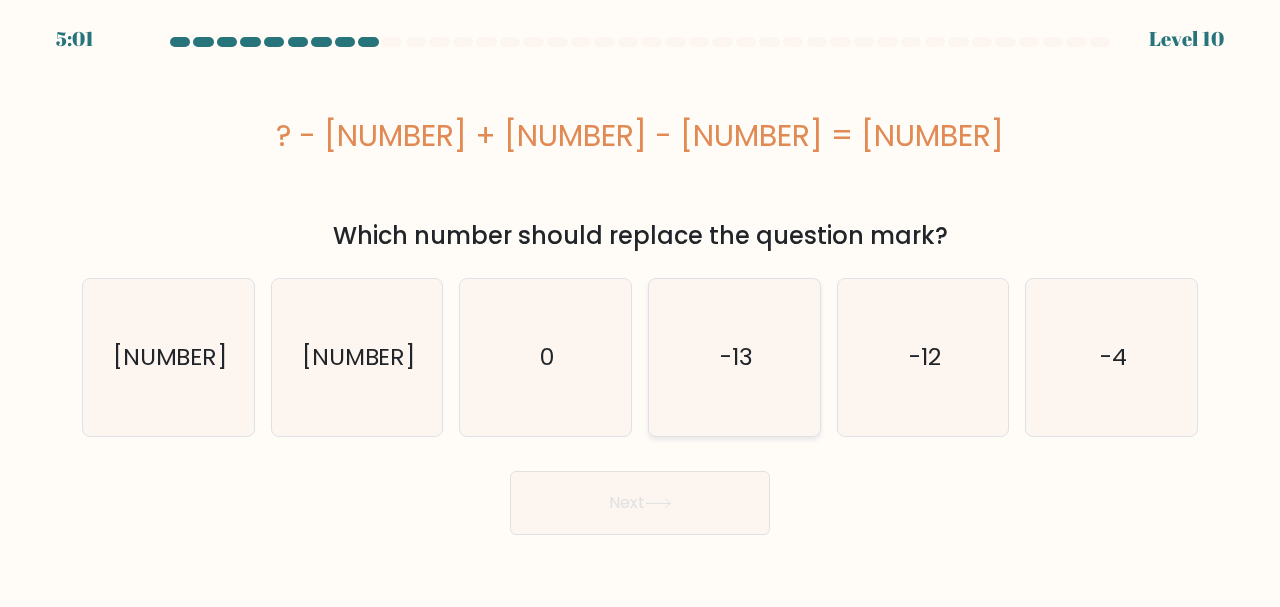 click on "-13" at bounding box center (734, 357) 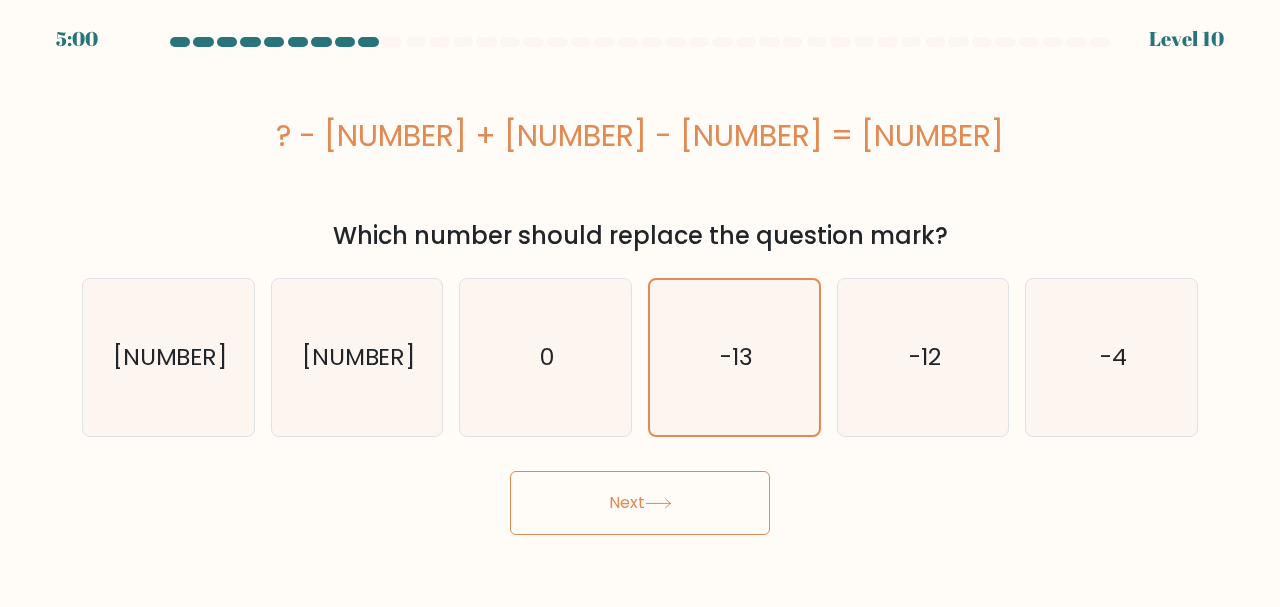 click on "Next" at bounding box center [640, 503] 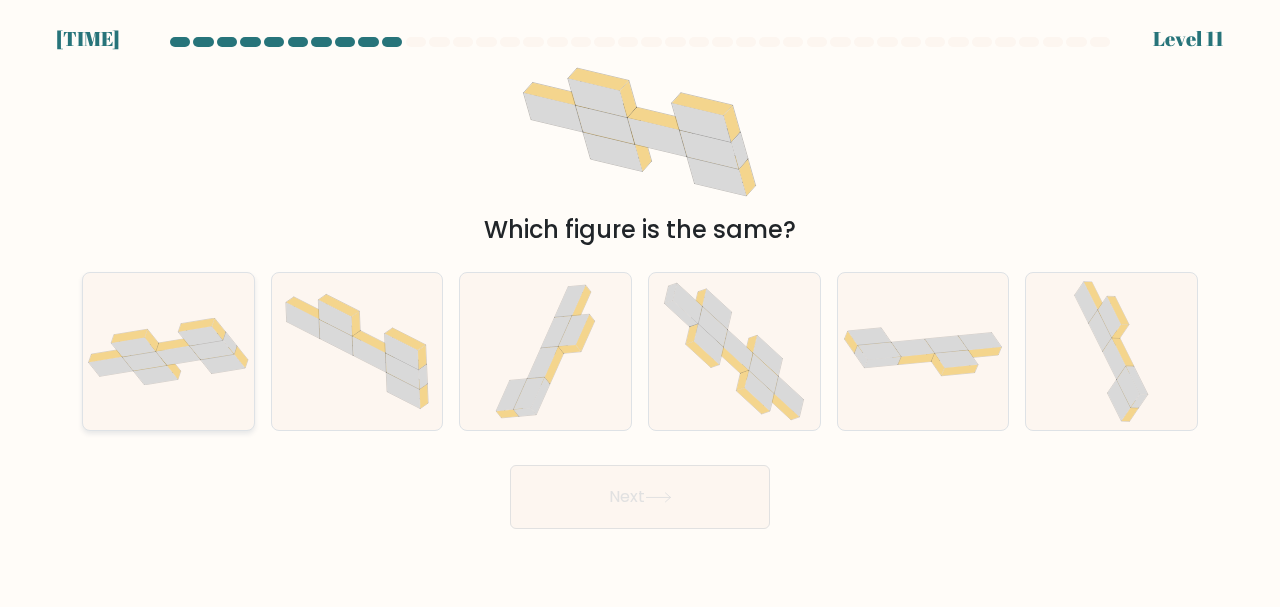click at bounding box center (168, 351) 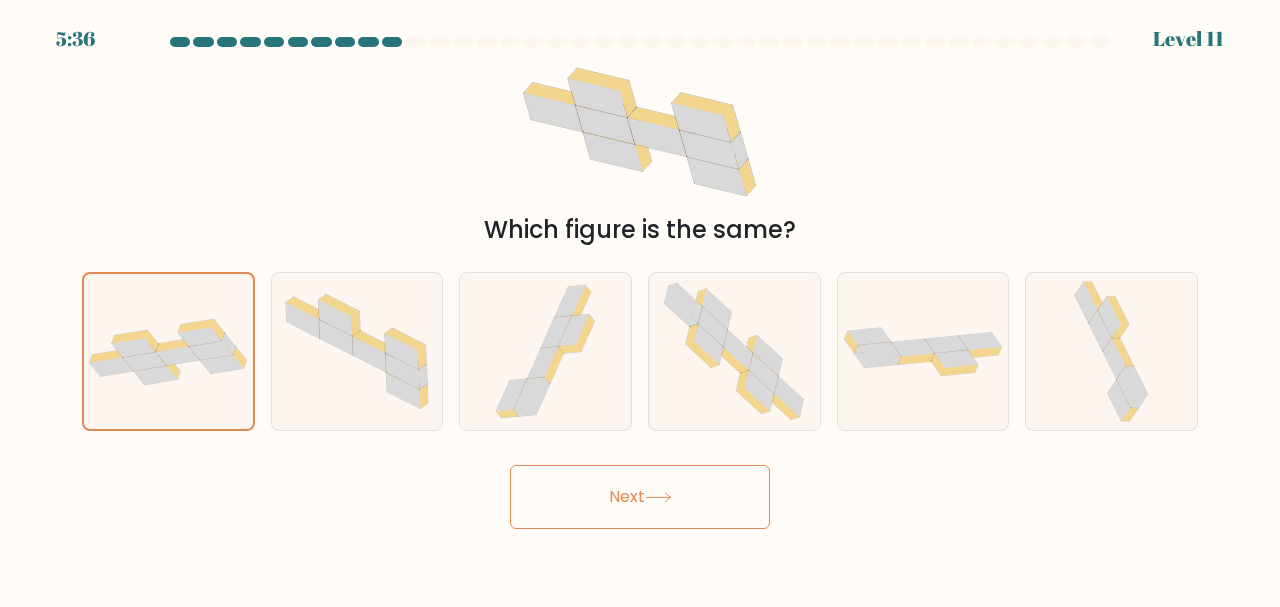 click on "Next" at bounding box center (640, 497) 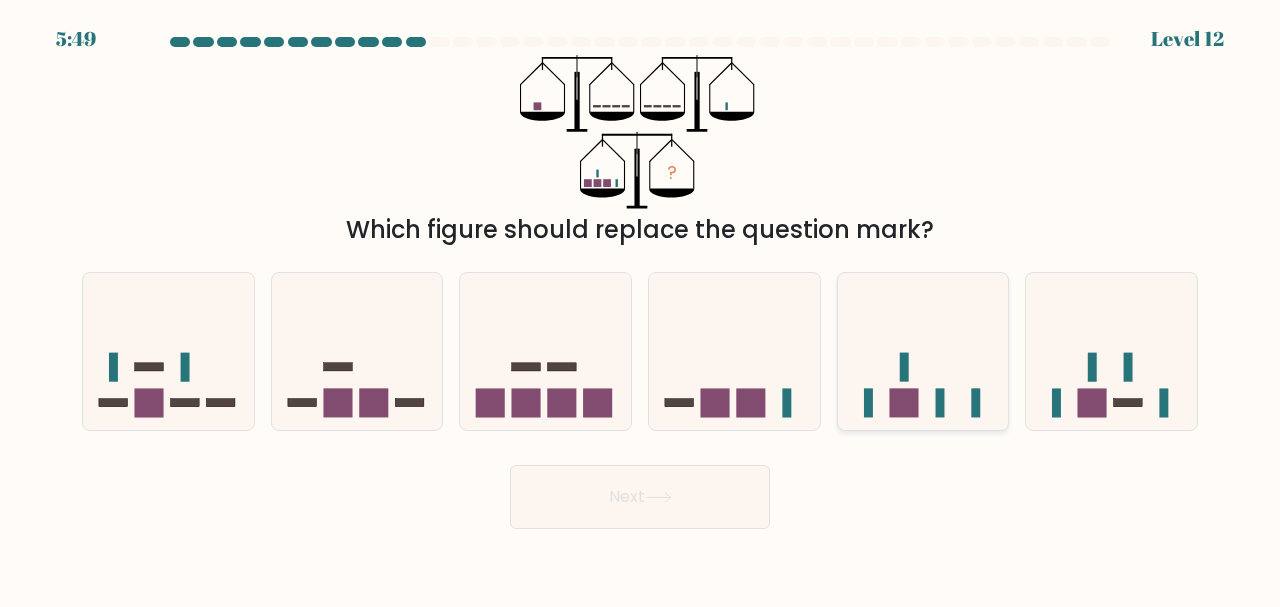 click at bounding box center (923, 351) 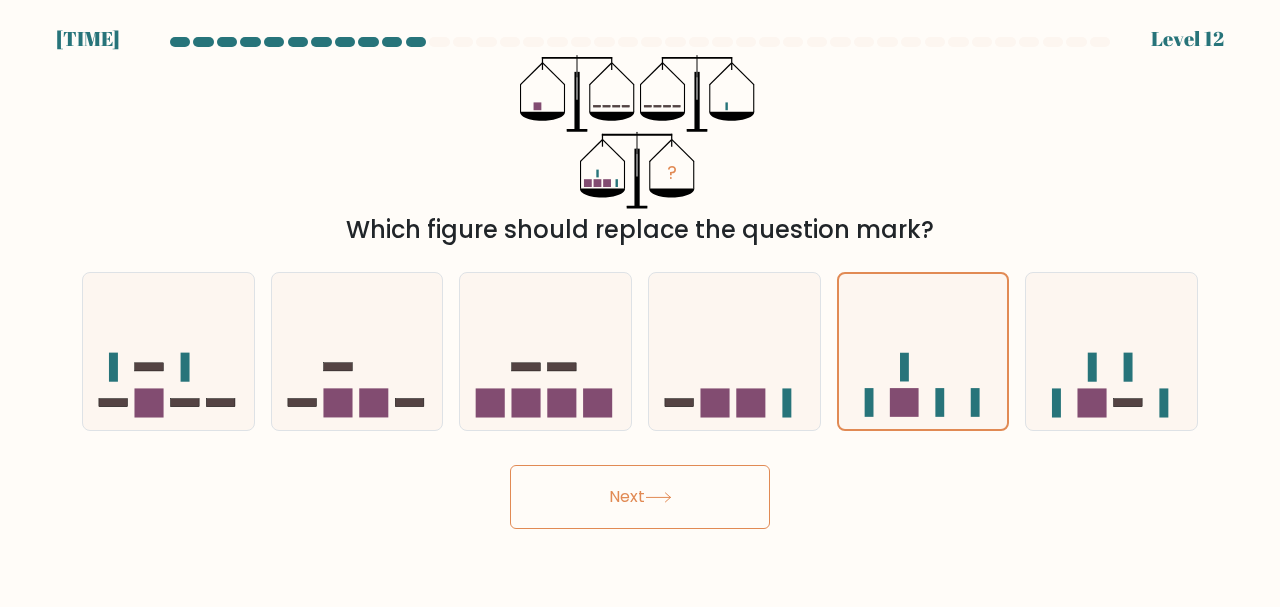click on "Next" at bounding box center [640, 497] 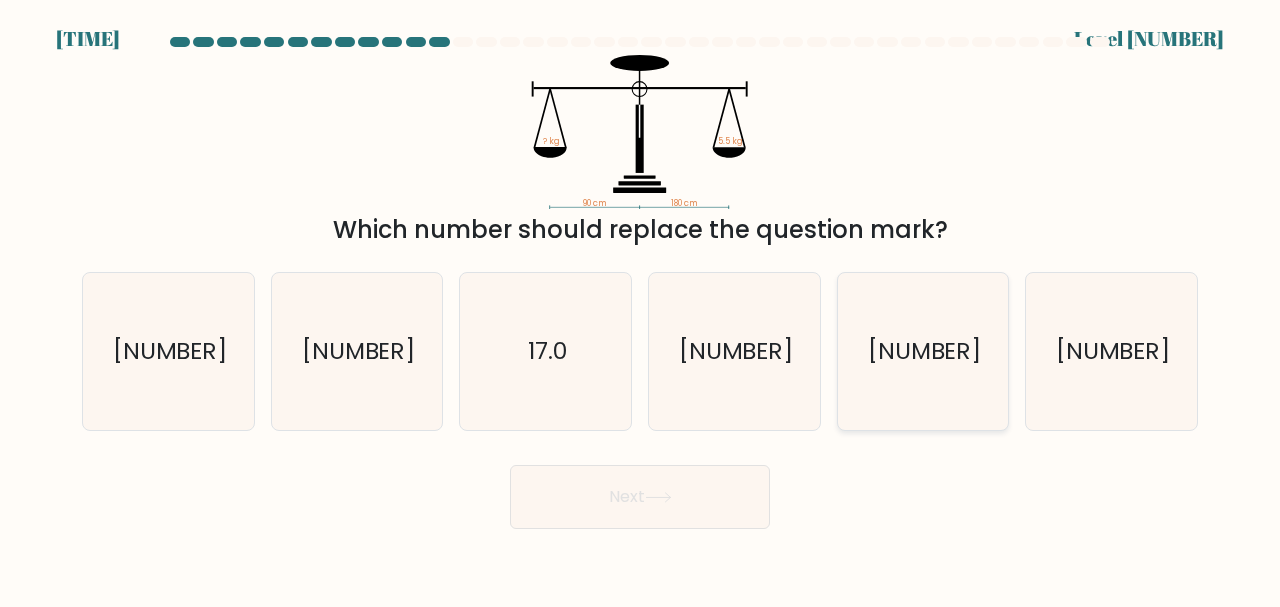click on "15.5" at bounding box center [923, 351] 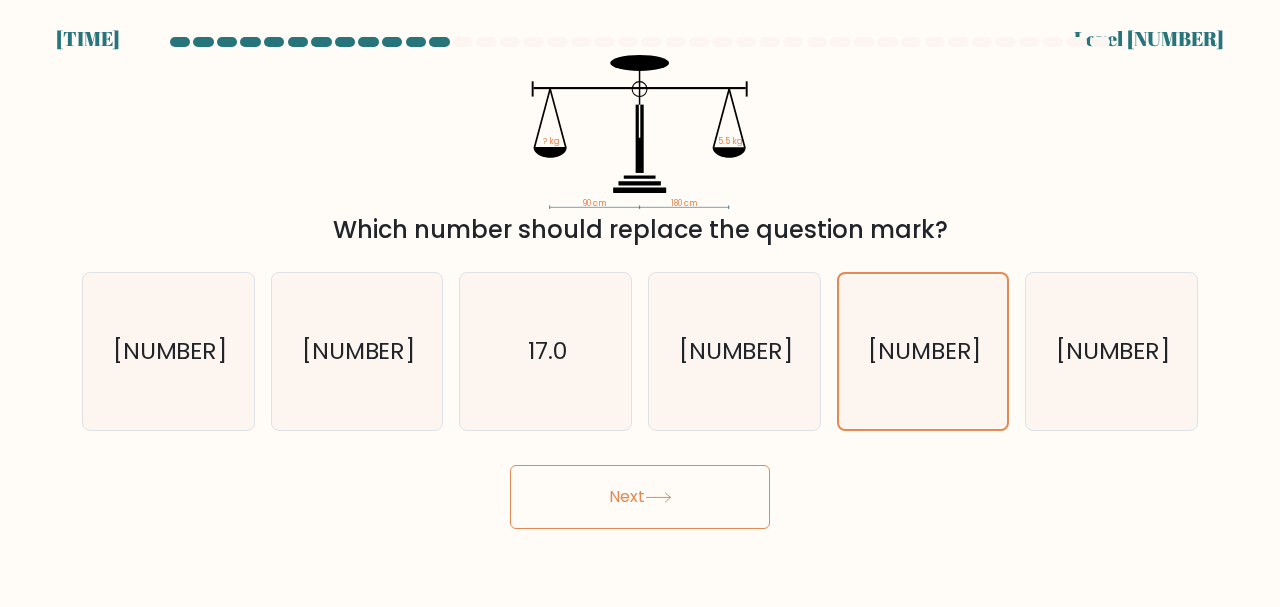 click on "Next" at bounding box center [640, 497] 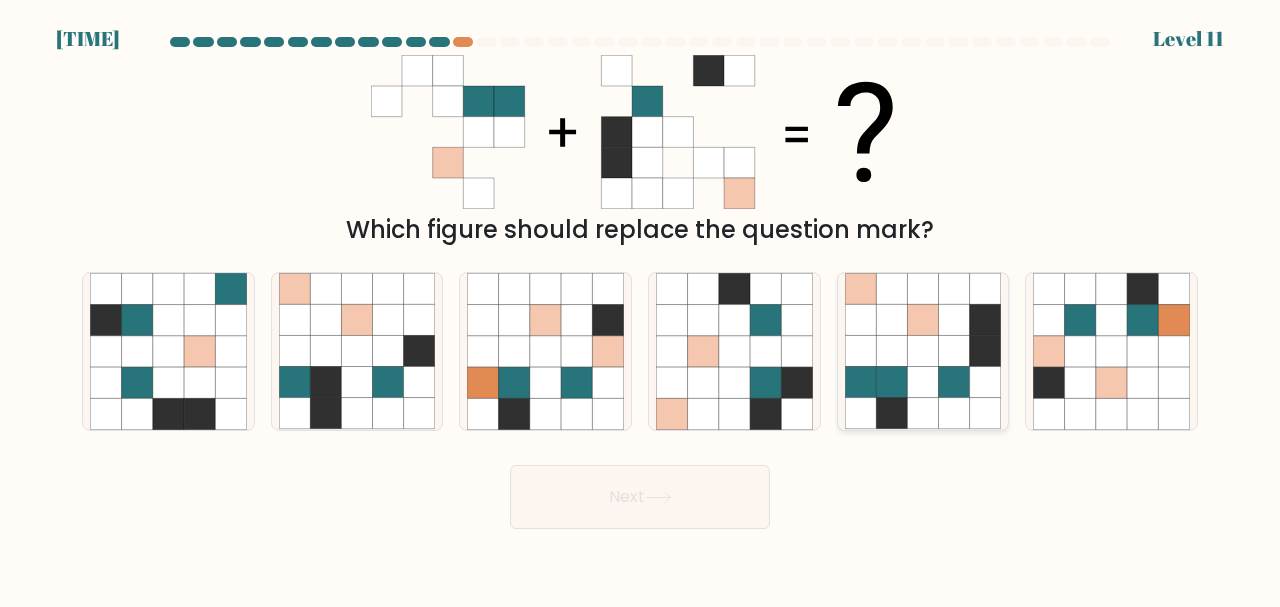 click at bounding box center [891, 320] 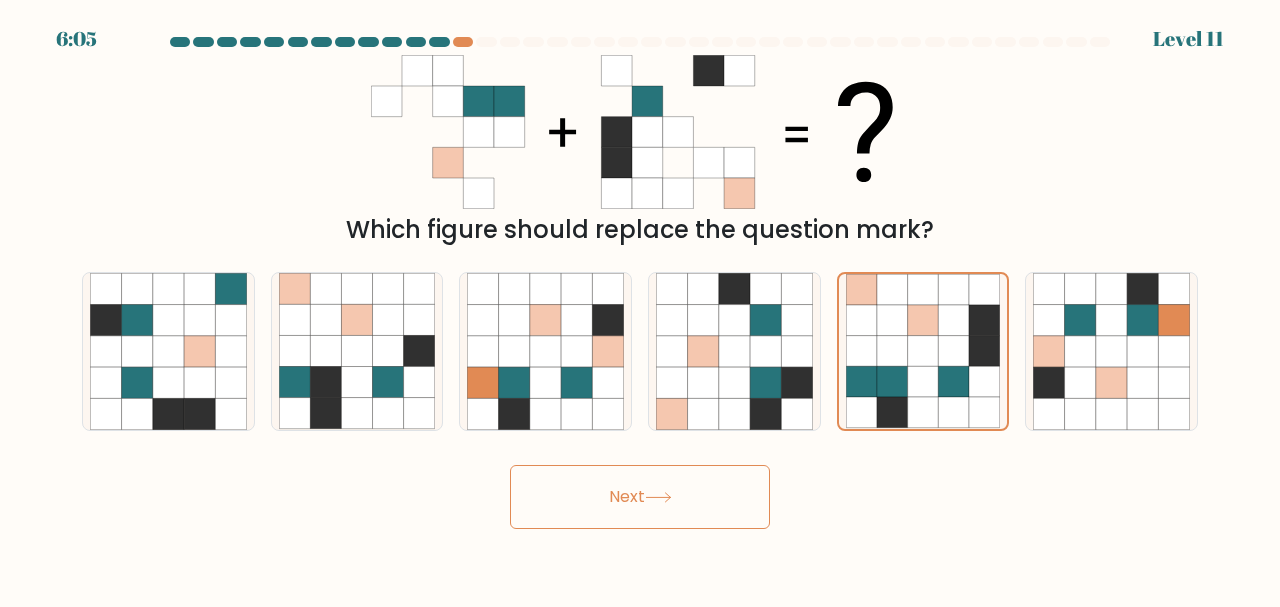 click on "Next" at bounding box center (640, 497) 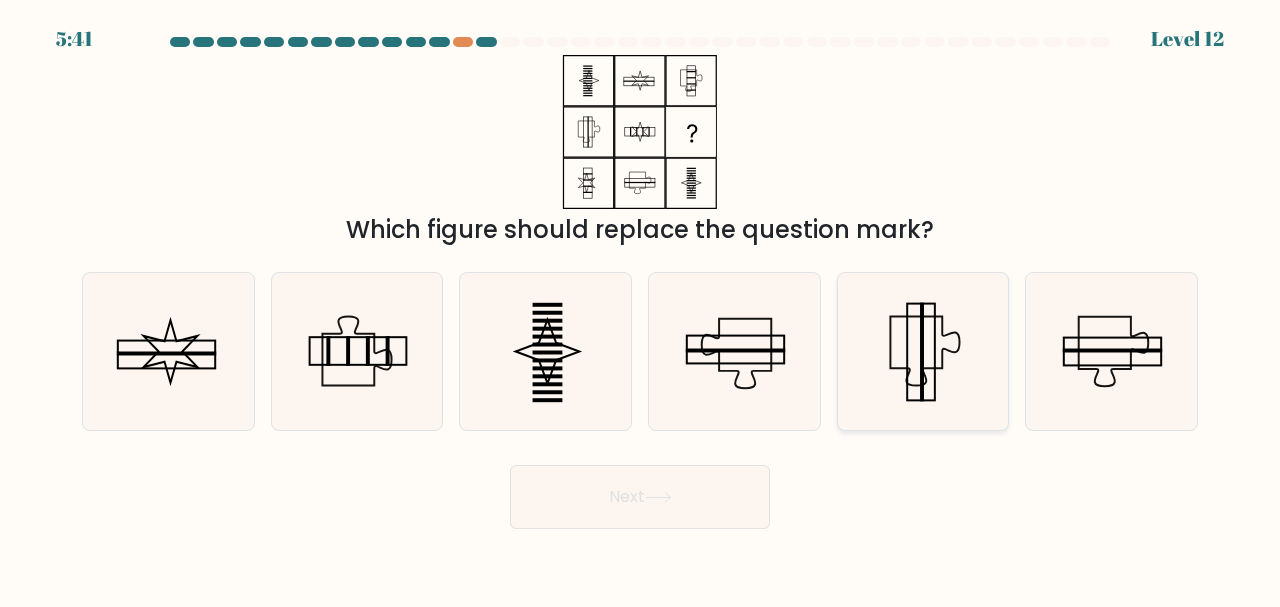 click at bounding box center (923, 351) 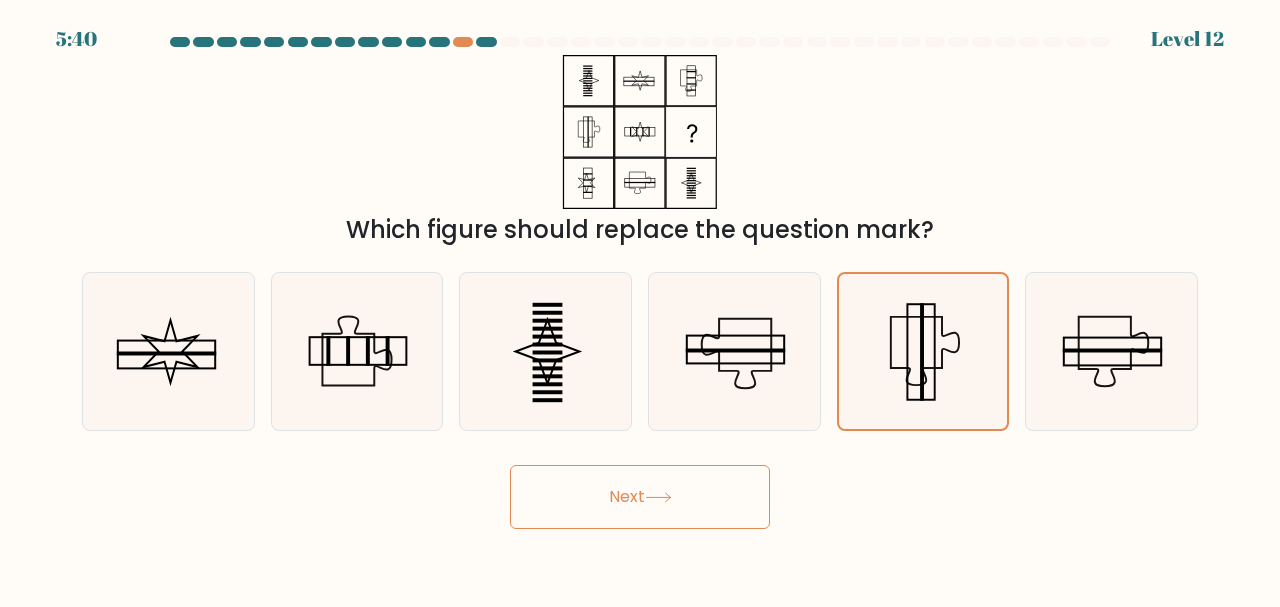 click on "Next" at bounding box center [640, 497] 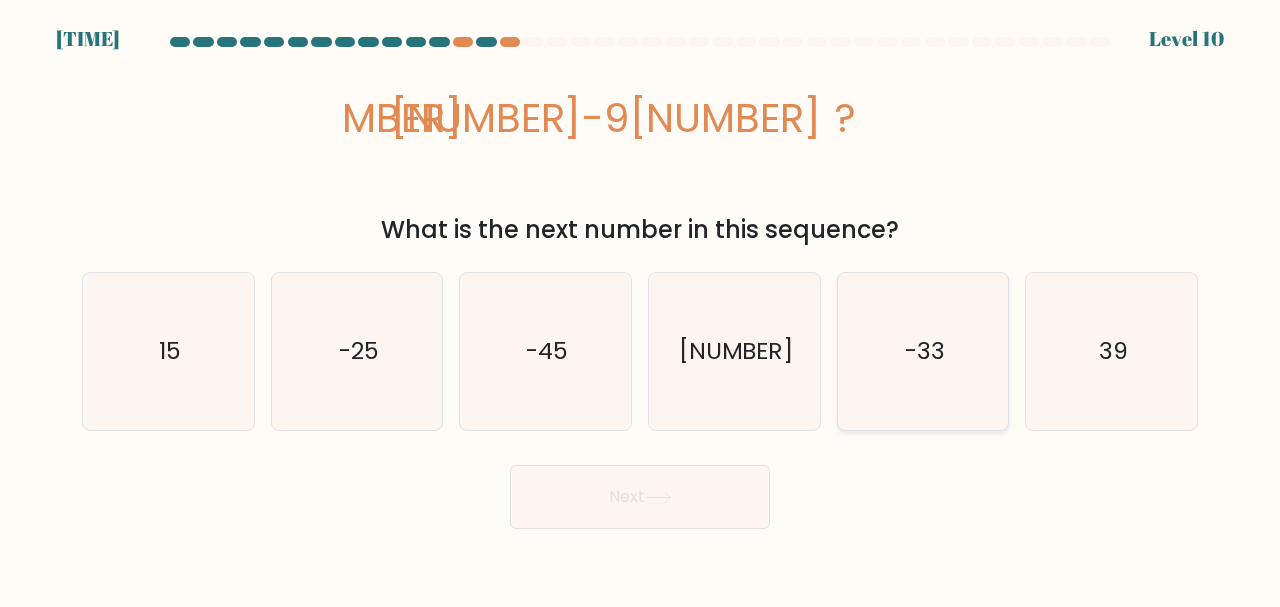 click on "-33" at bounding box center [923, 351] 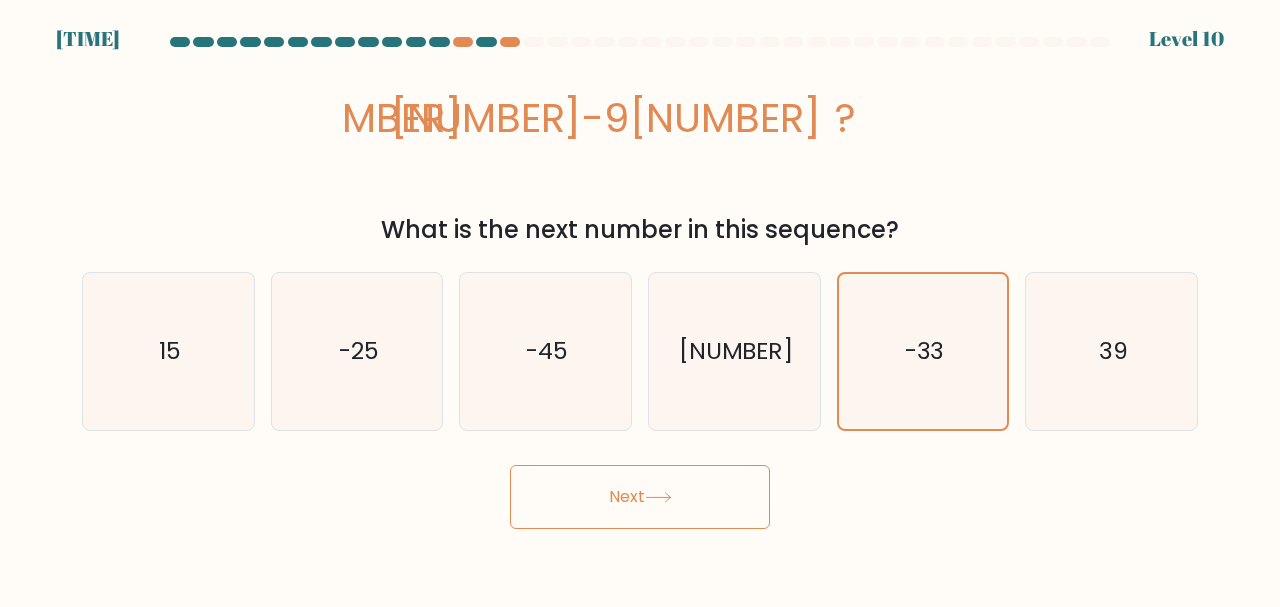 click on "Next" at bounding box center (640, 497) 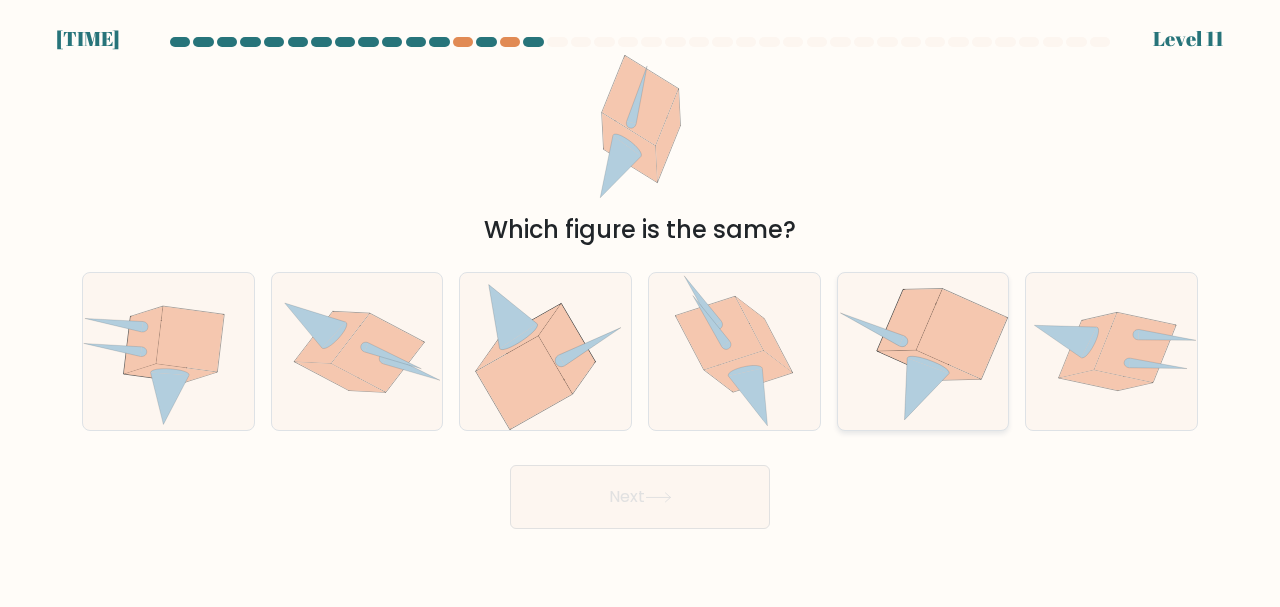 click at bounding box center [871, 329] 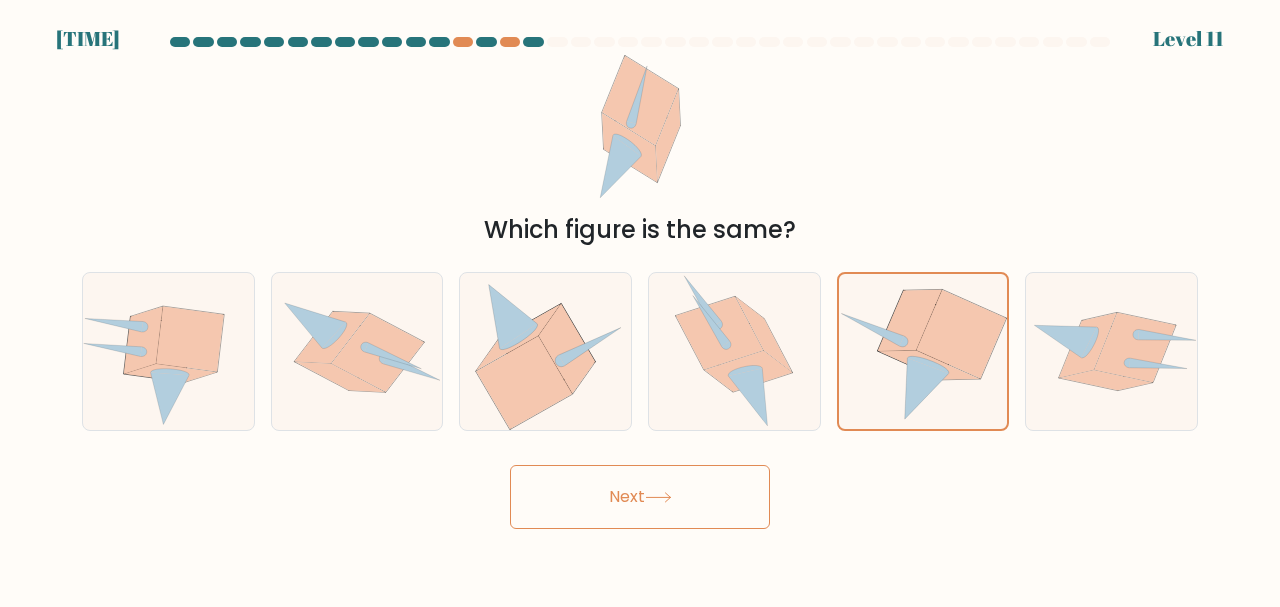 click on "Next" at bounding box center [640, 497] 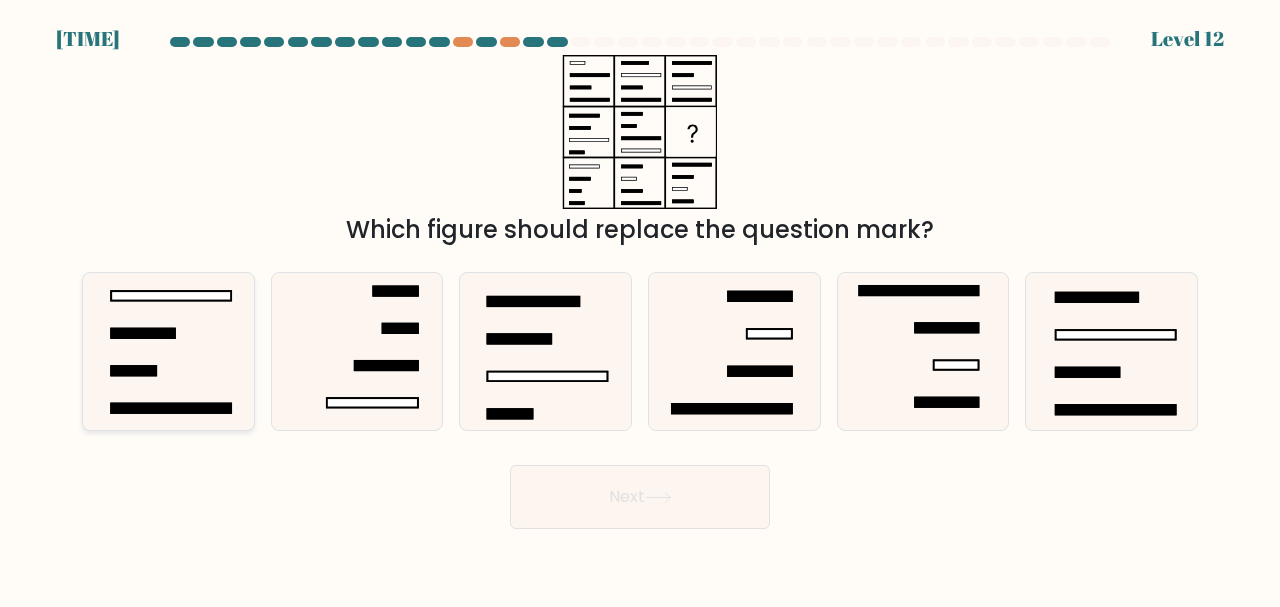 click at bounding box center (168, 351) 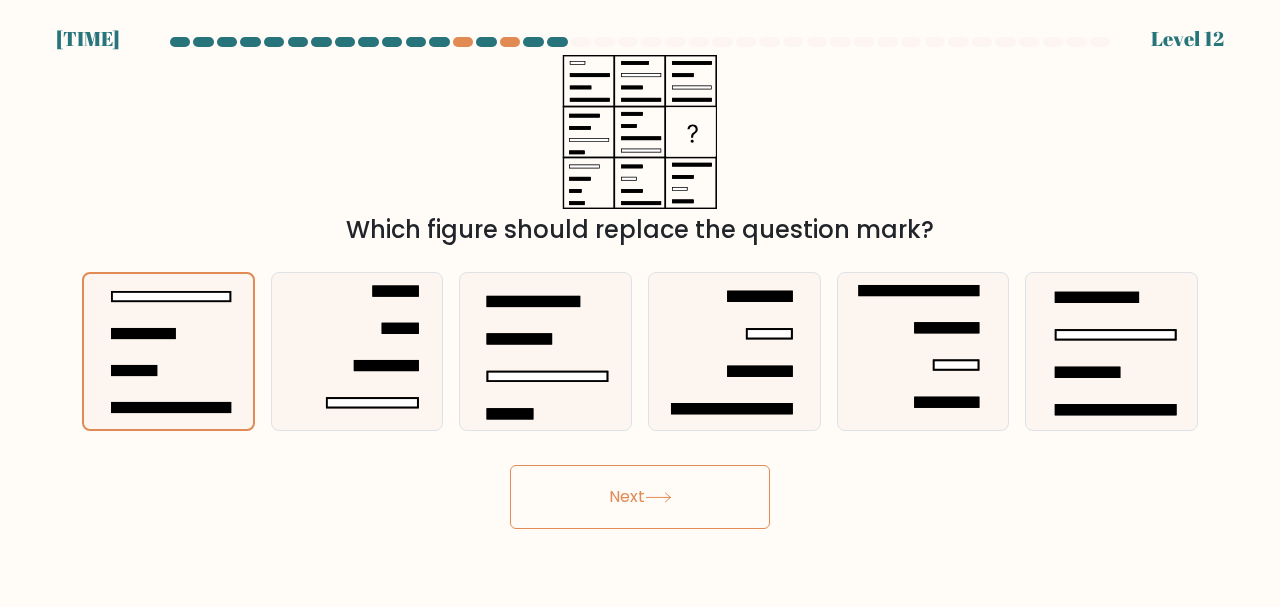 click on "Next" at bounding box center [640, 497] 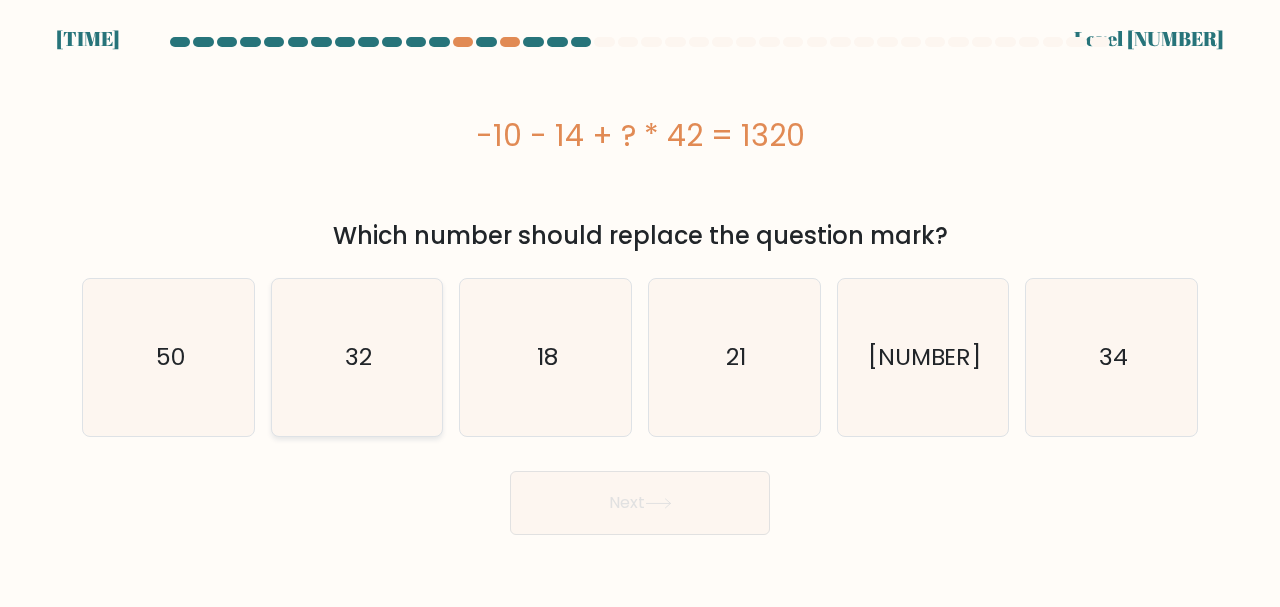 click on "32" at bounding box center [357, 357] 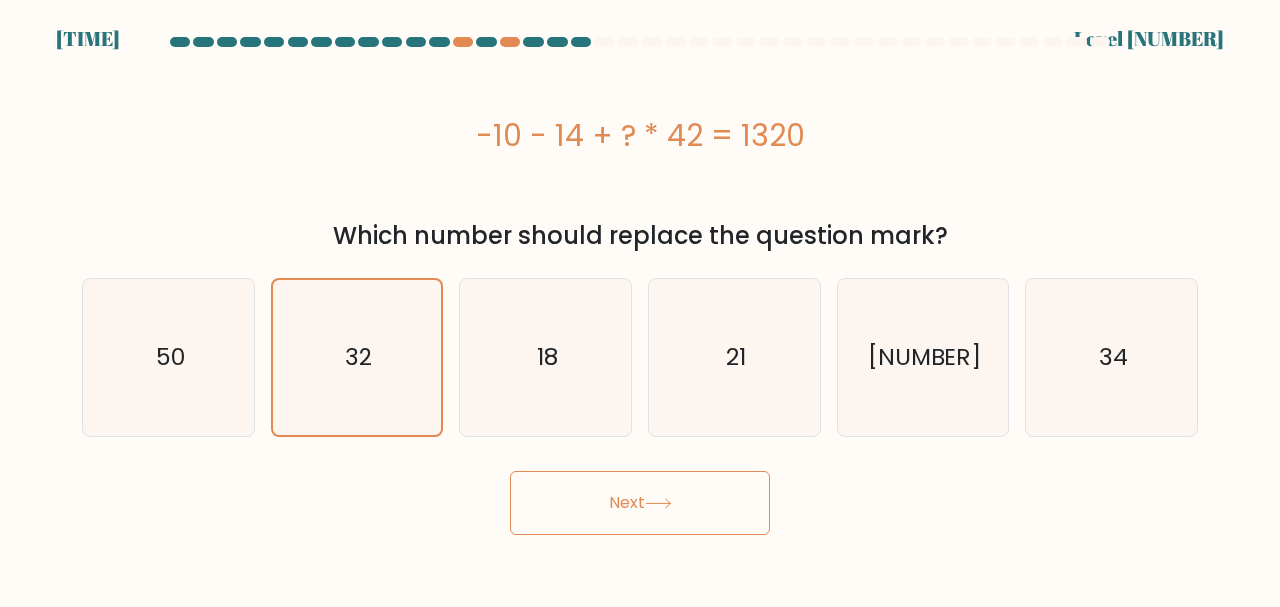 click on "Next" at bounding box center (640, 503) 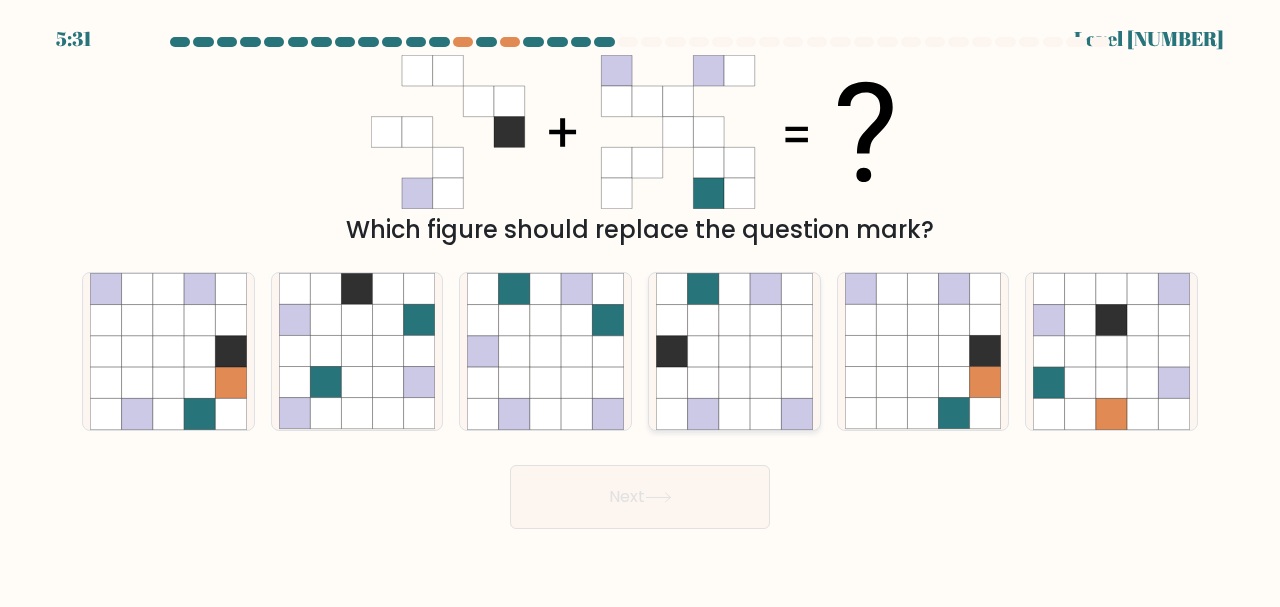click at bounding box center [734, 320] 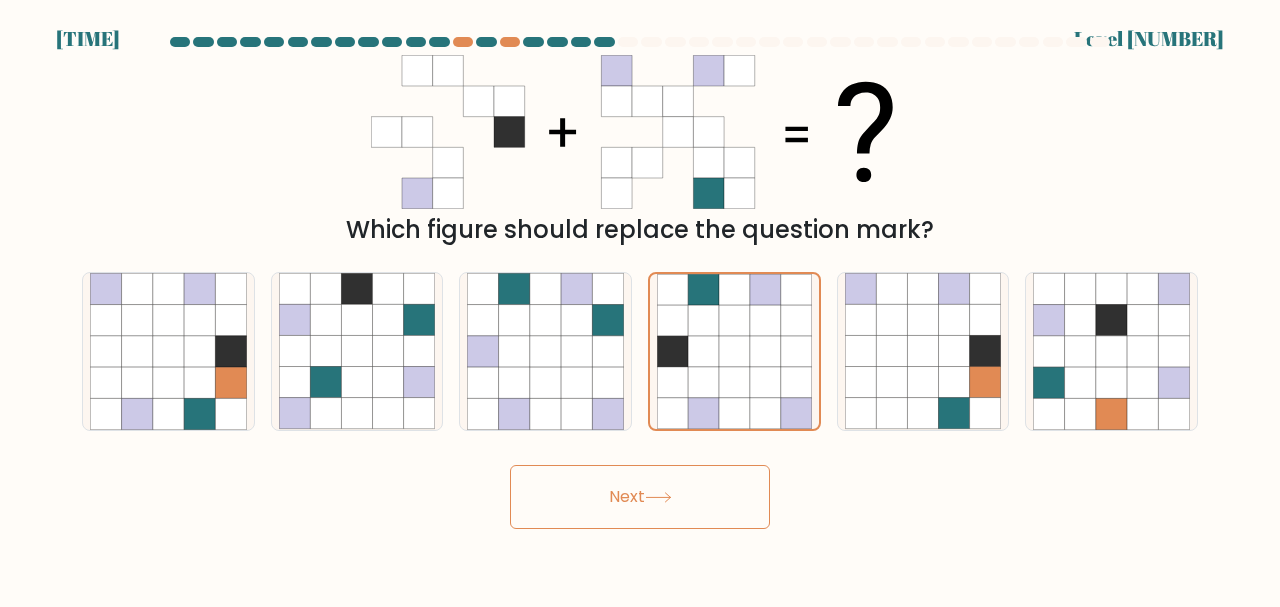 click on "Next" at bounding box center (640, 497) 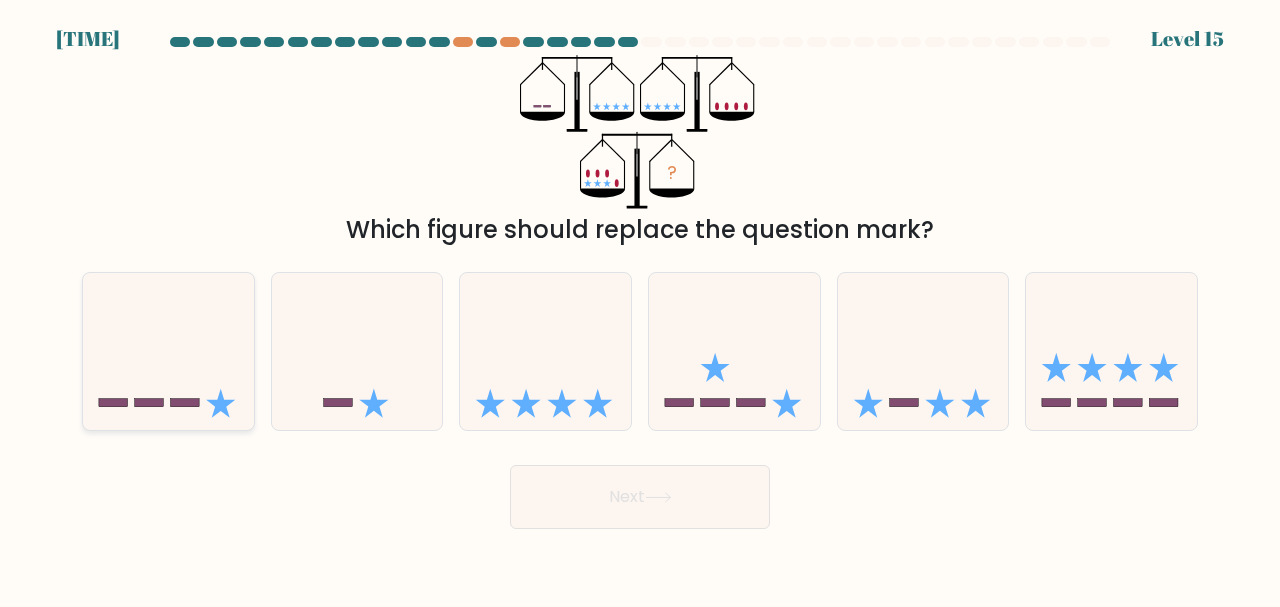 click at bounding box center (168, 351) 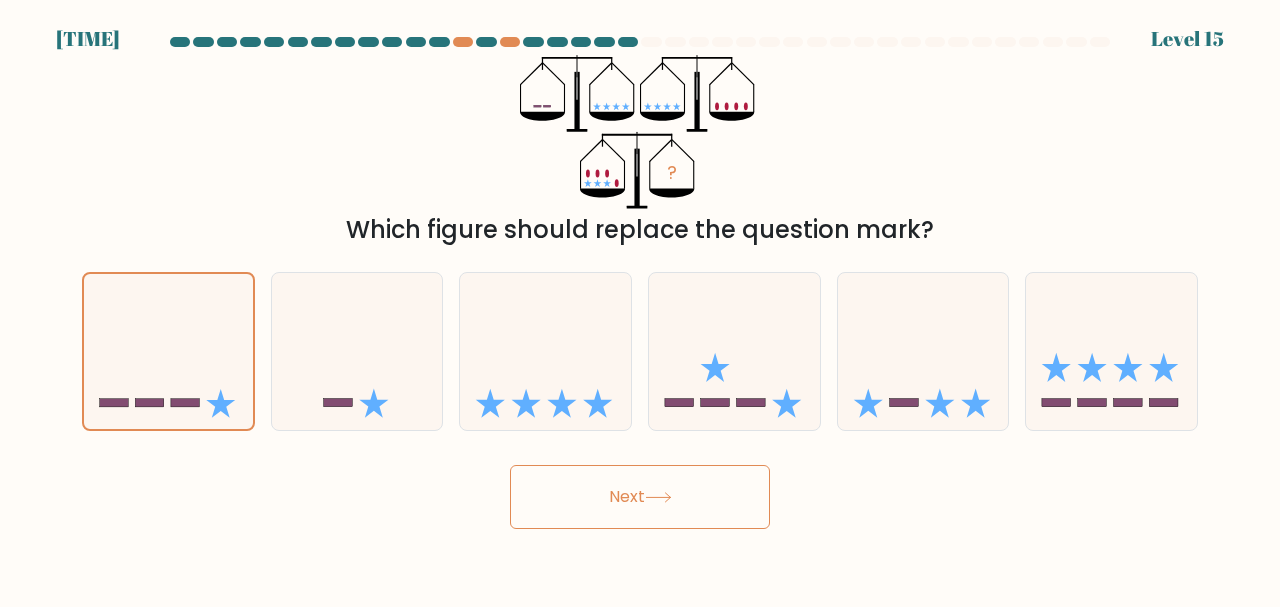 click on "Next" at bounding box center (640, 497) 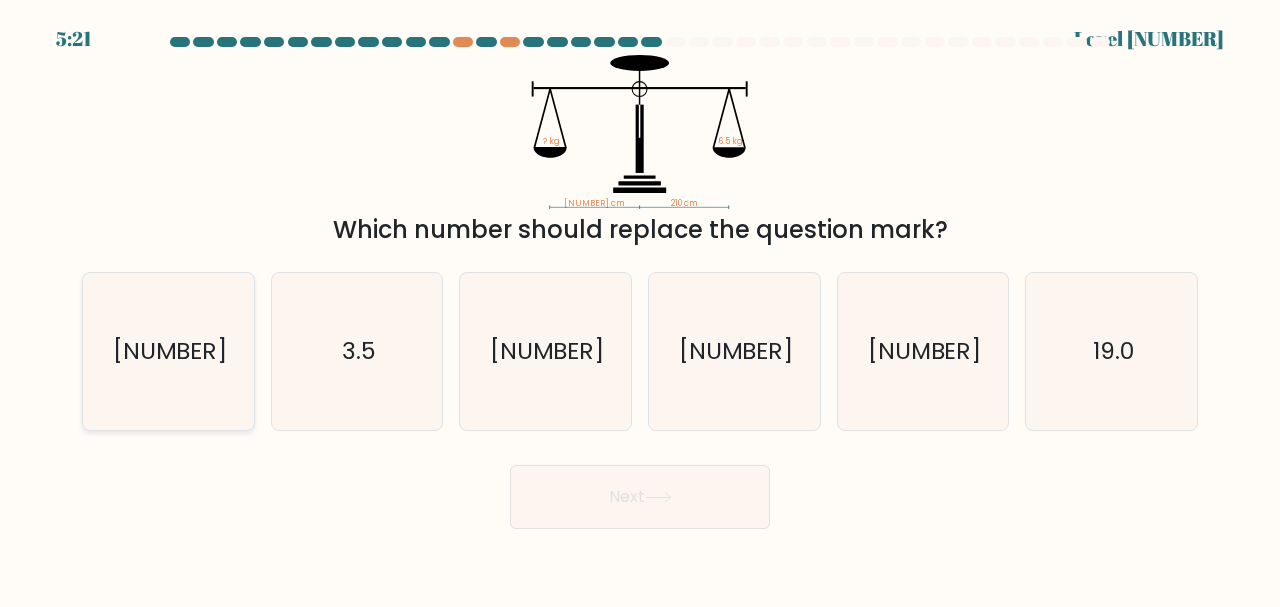 click on "7" at bounding box center [168, 351] 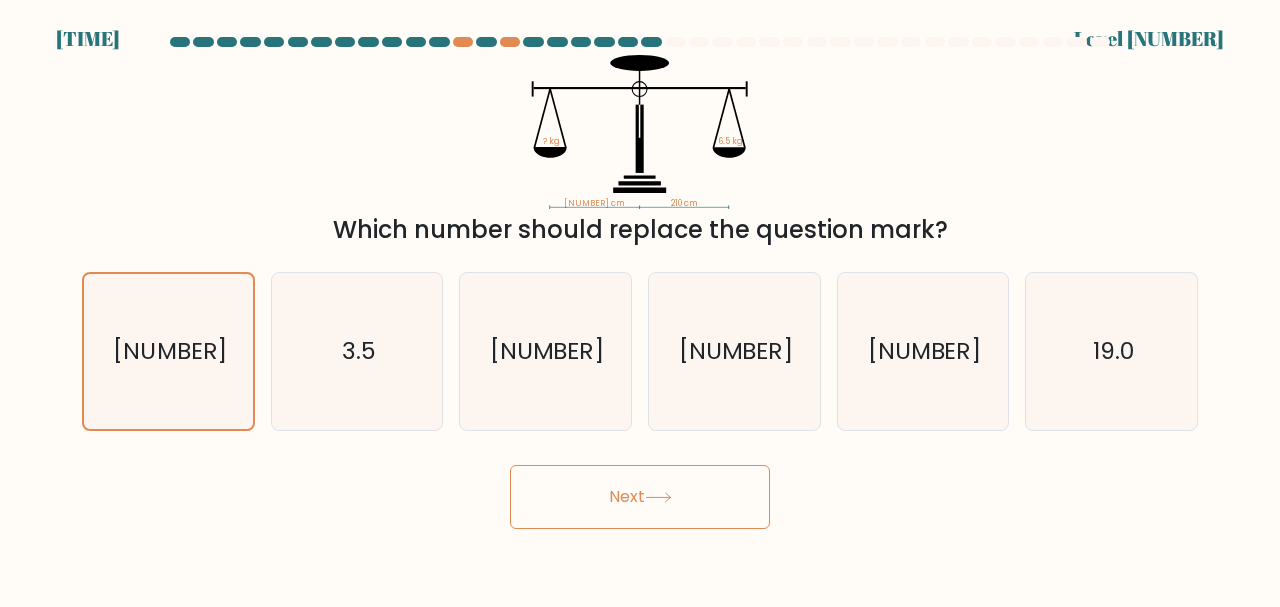 click on "Next" at bounding box center [640, 497] 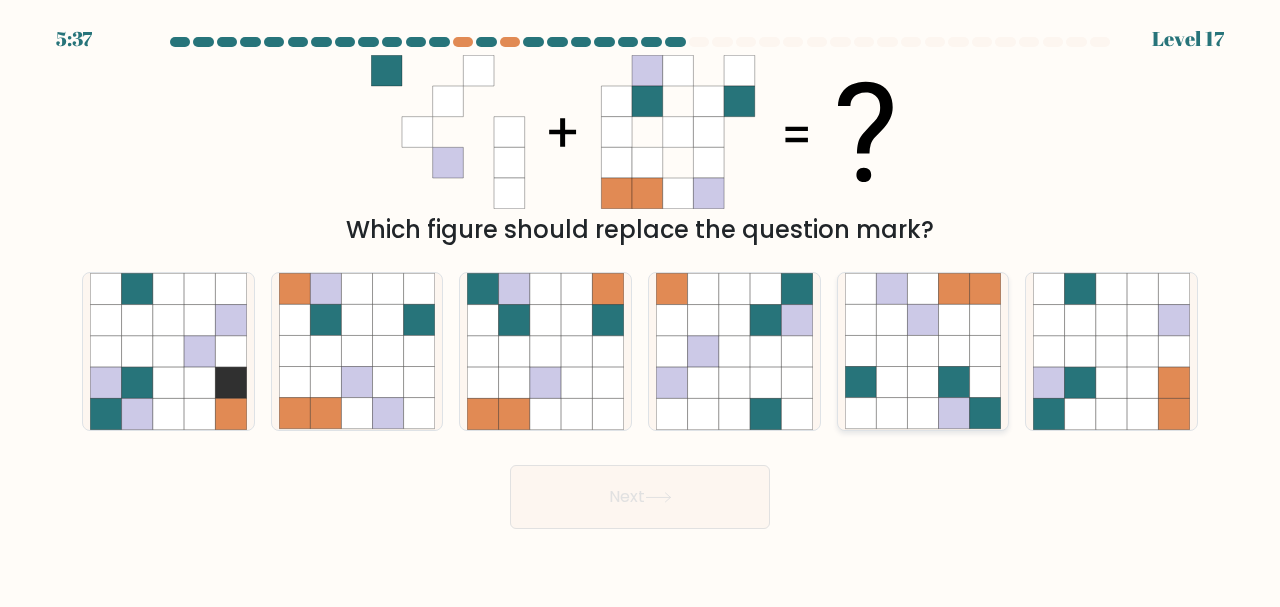 click at bounding box center [985, 320] 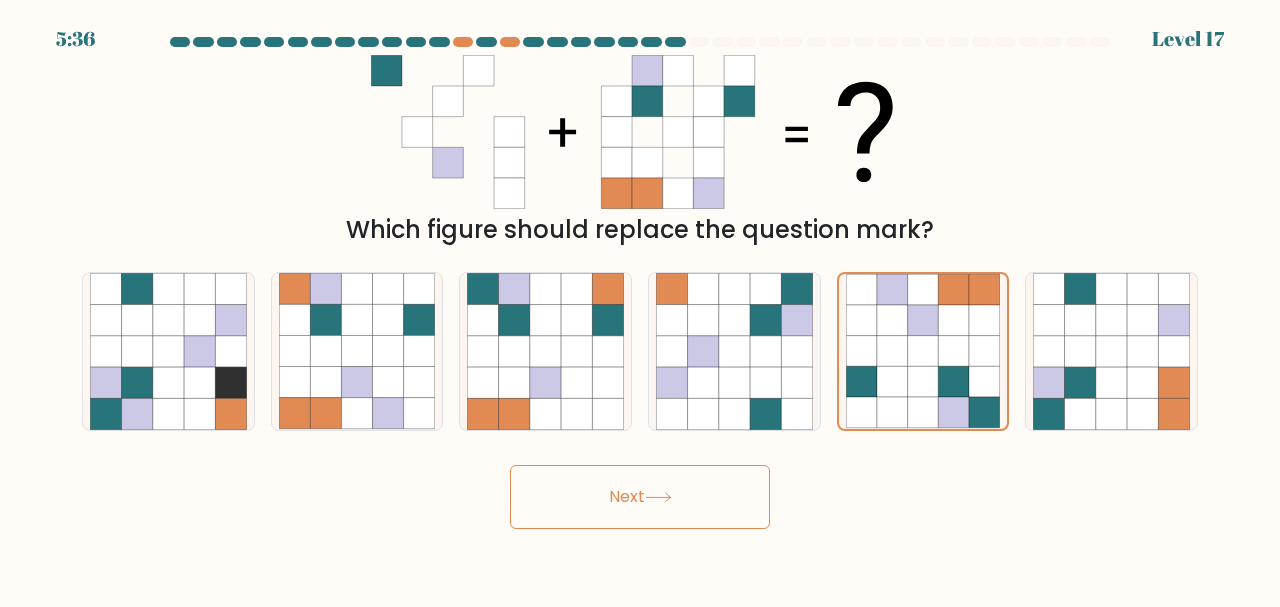 click on "Next" at bounding box center (640, 497) 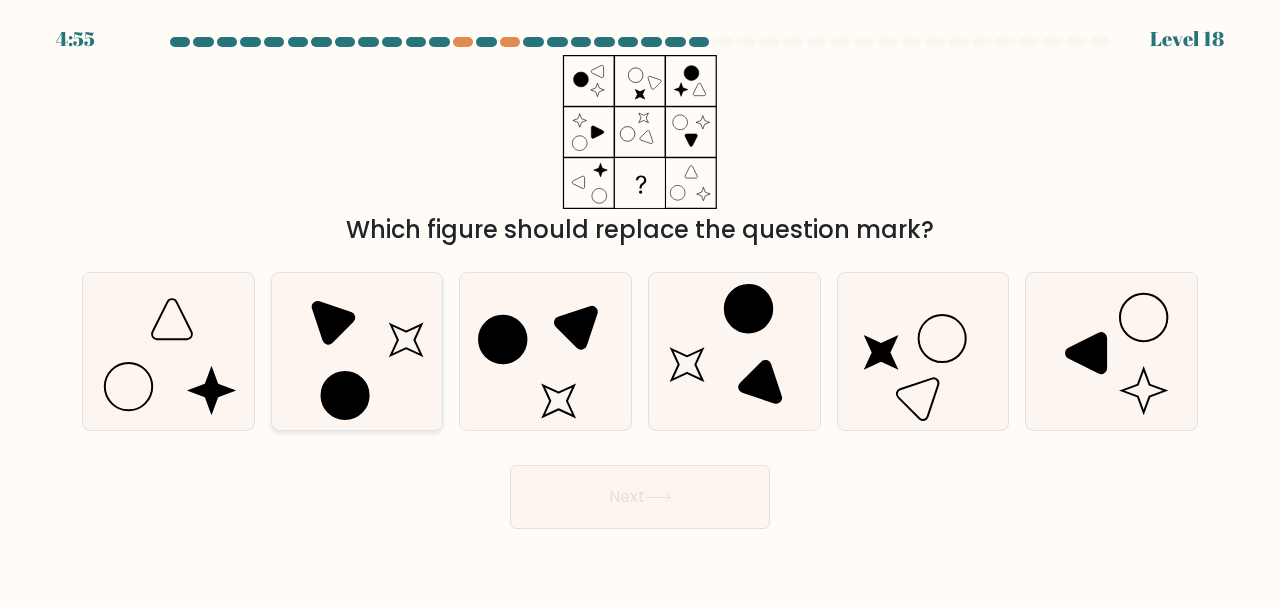 click at bounding box center (357, 351) 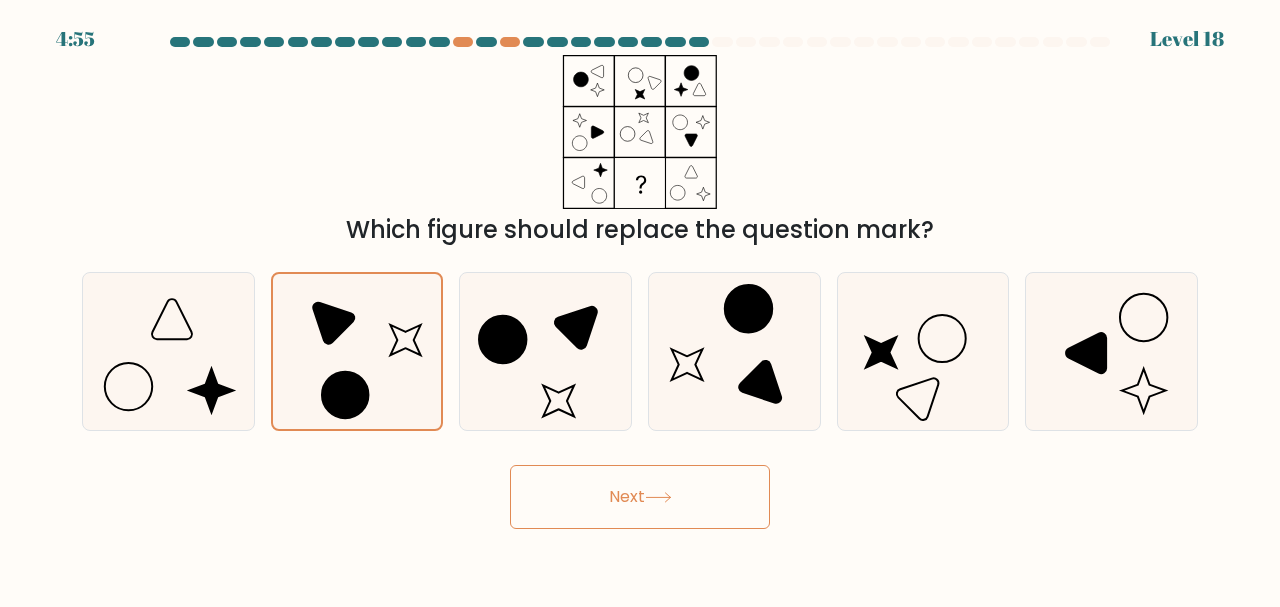 click on "Next" at bounding box center [640, 497] 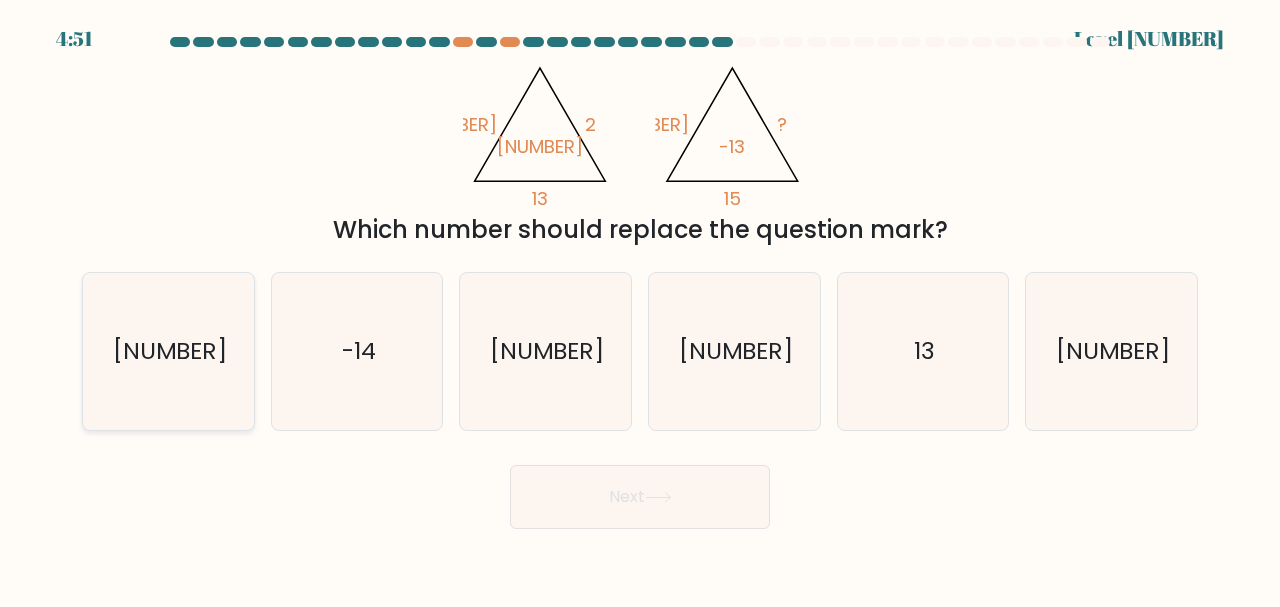 click on "14" at bounding box center (168, 351) 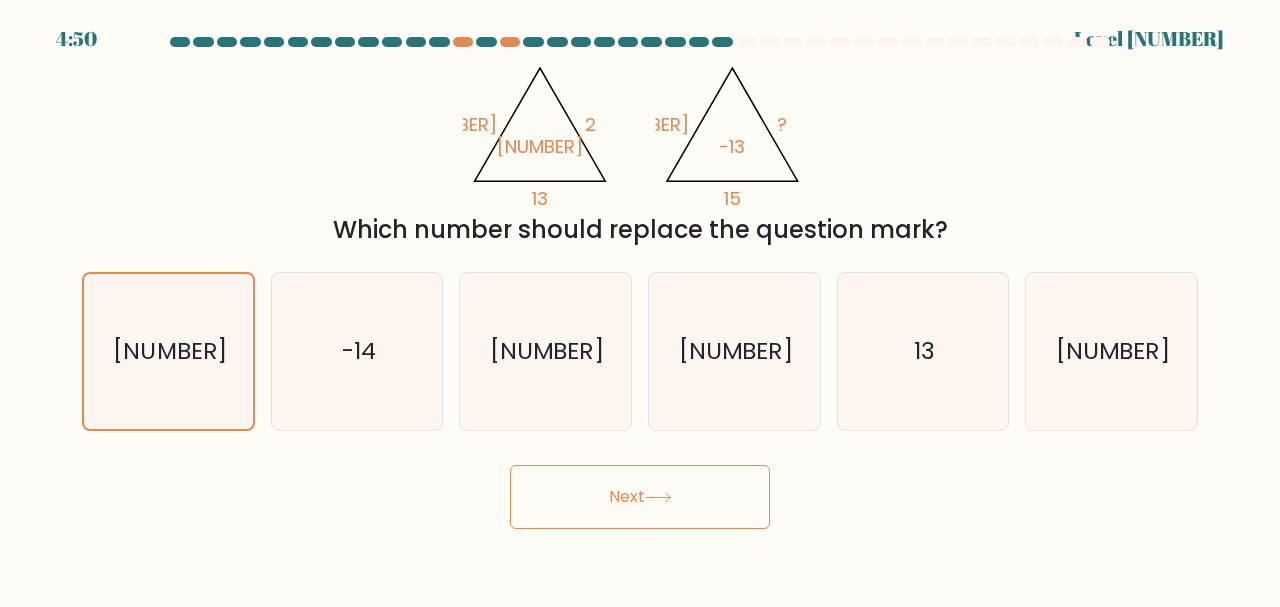 click on "Next" at bounding box center [640, 497] 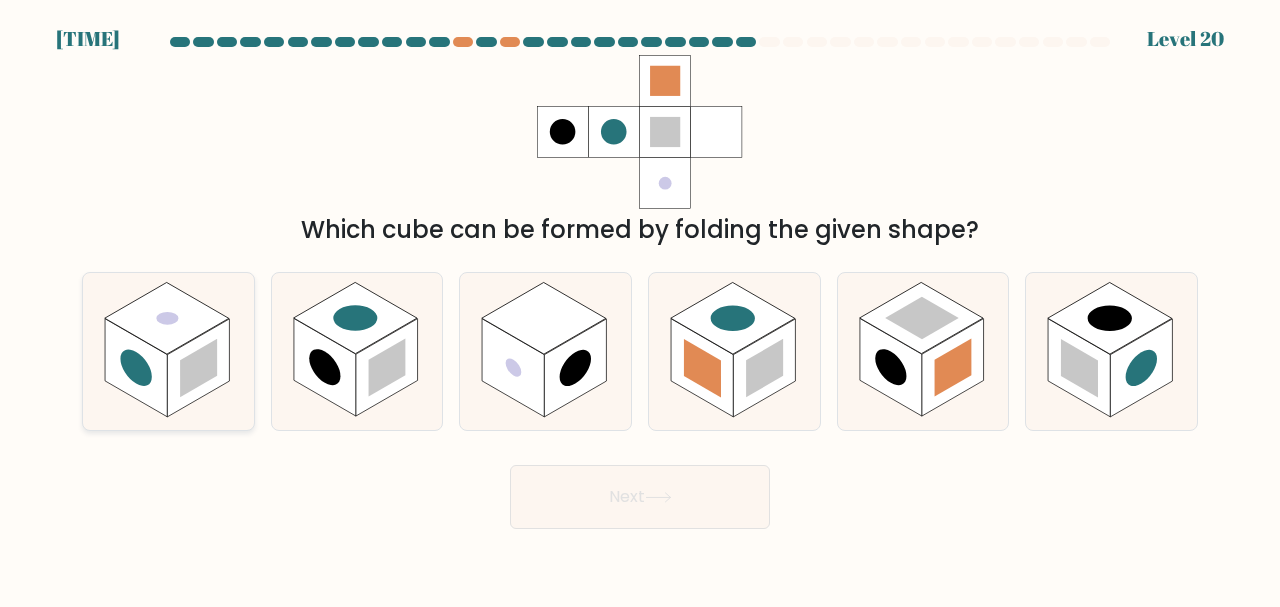 click at bounding box center [198, 368] 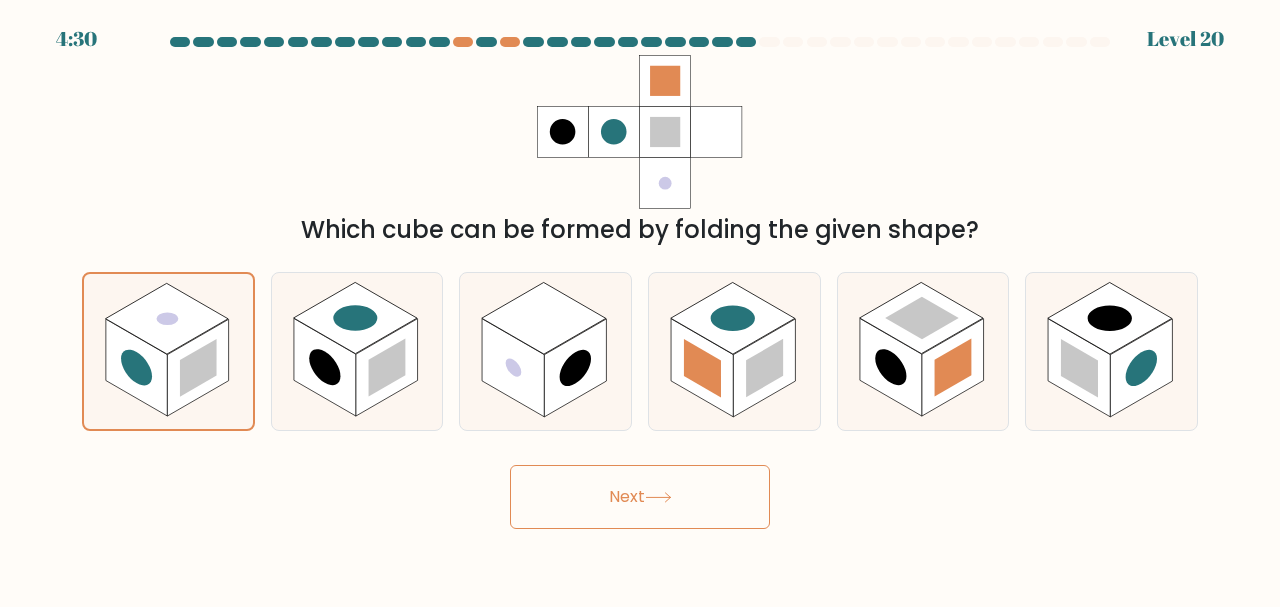 click on "Next" at bounding box center (640, 497) 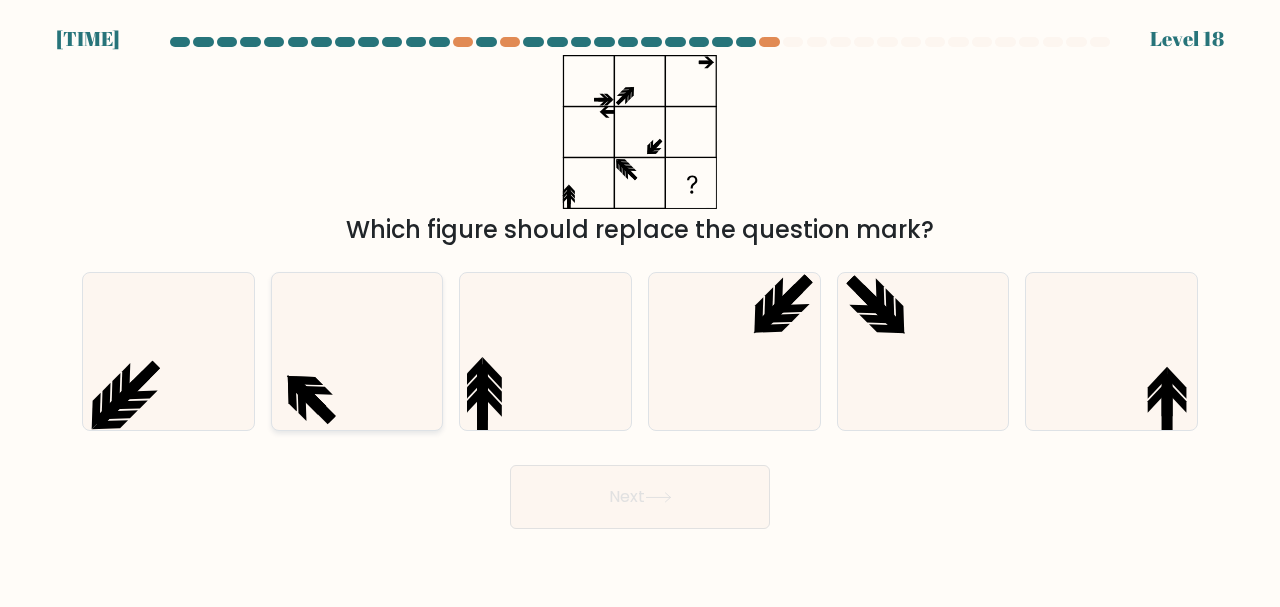 click at bounding box center [357, 351] 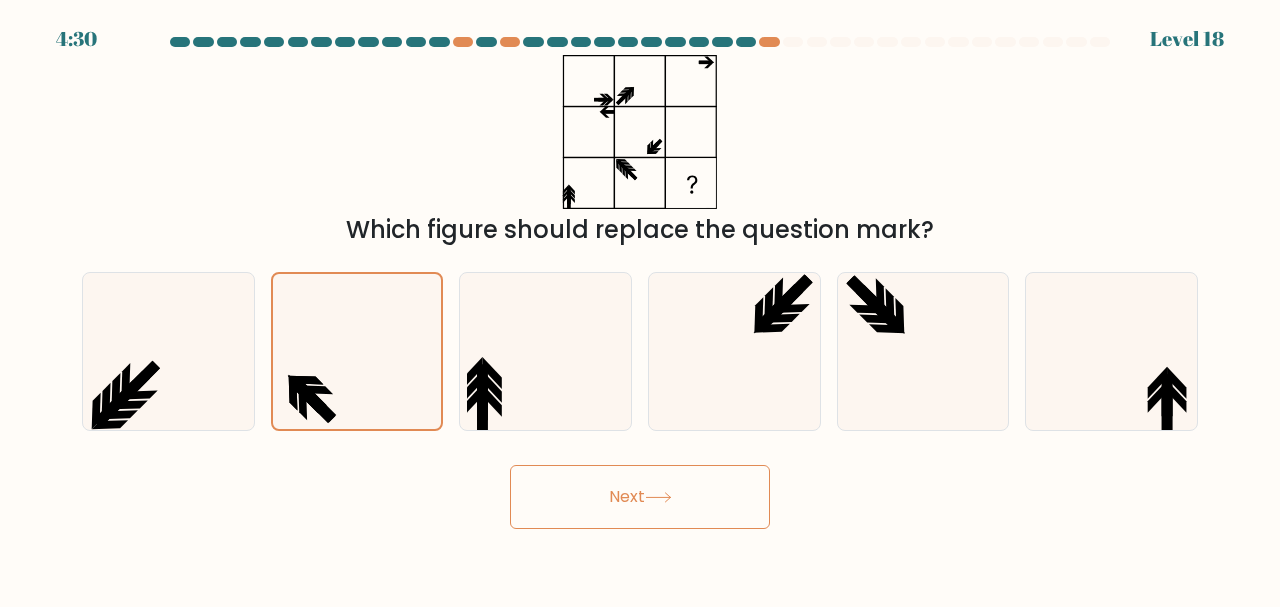 click on "Next" at bounding box center (640, 497) 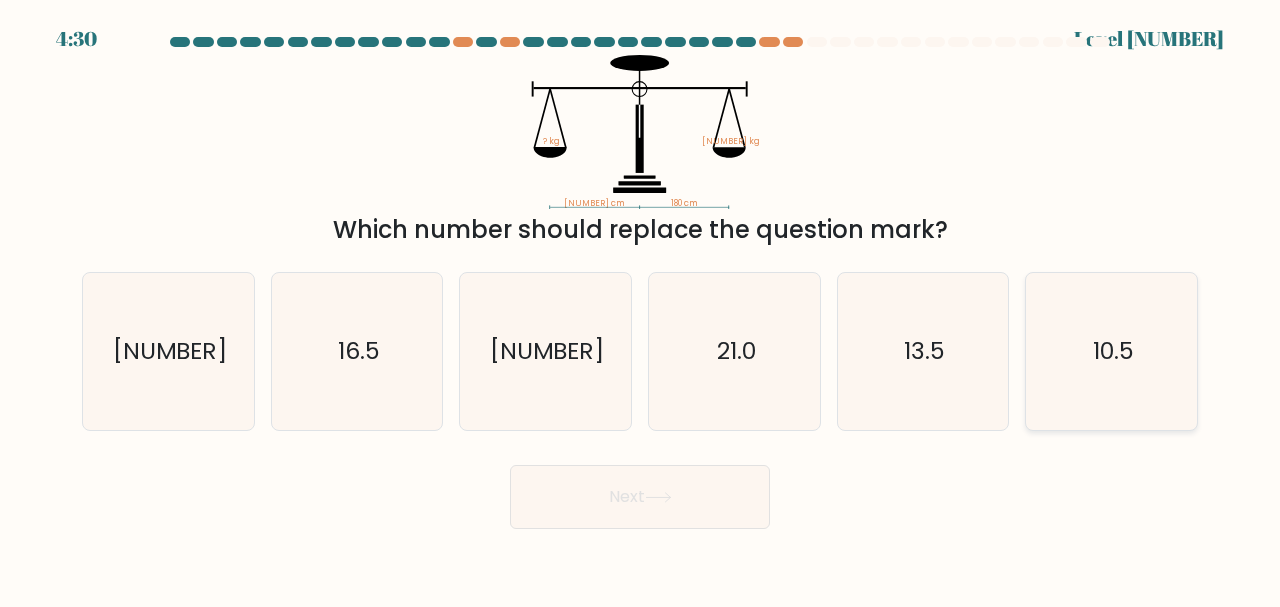 click on "10.5" at bounding box center [1111, 351] 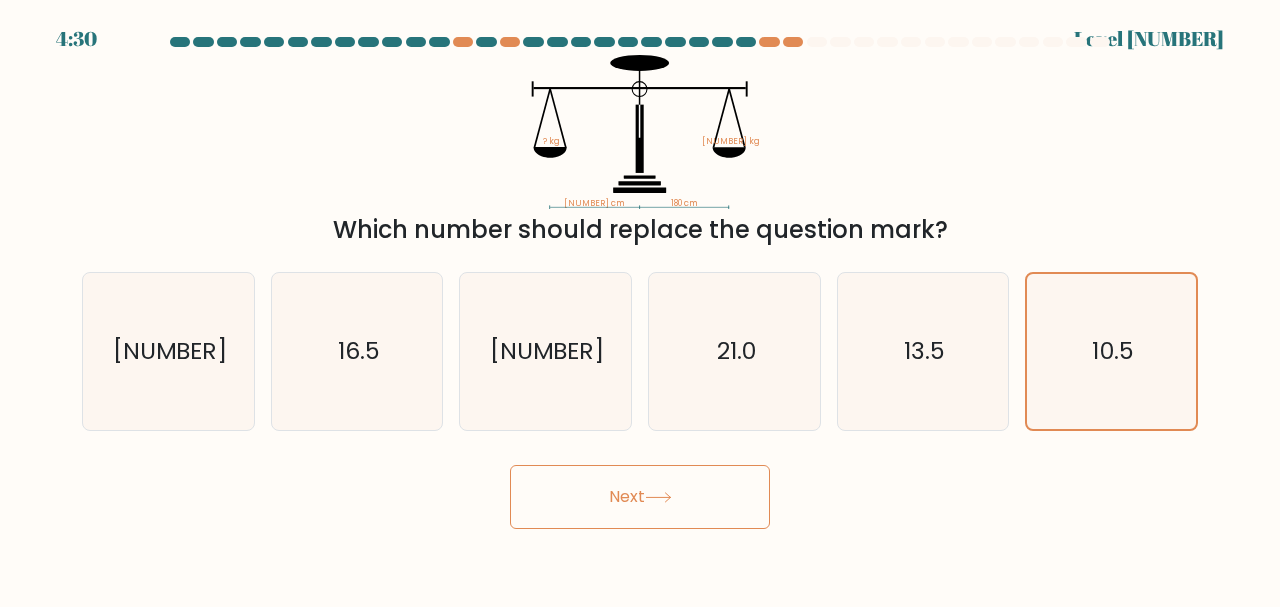 click on "Next" at bounding box center (640, 497) 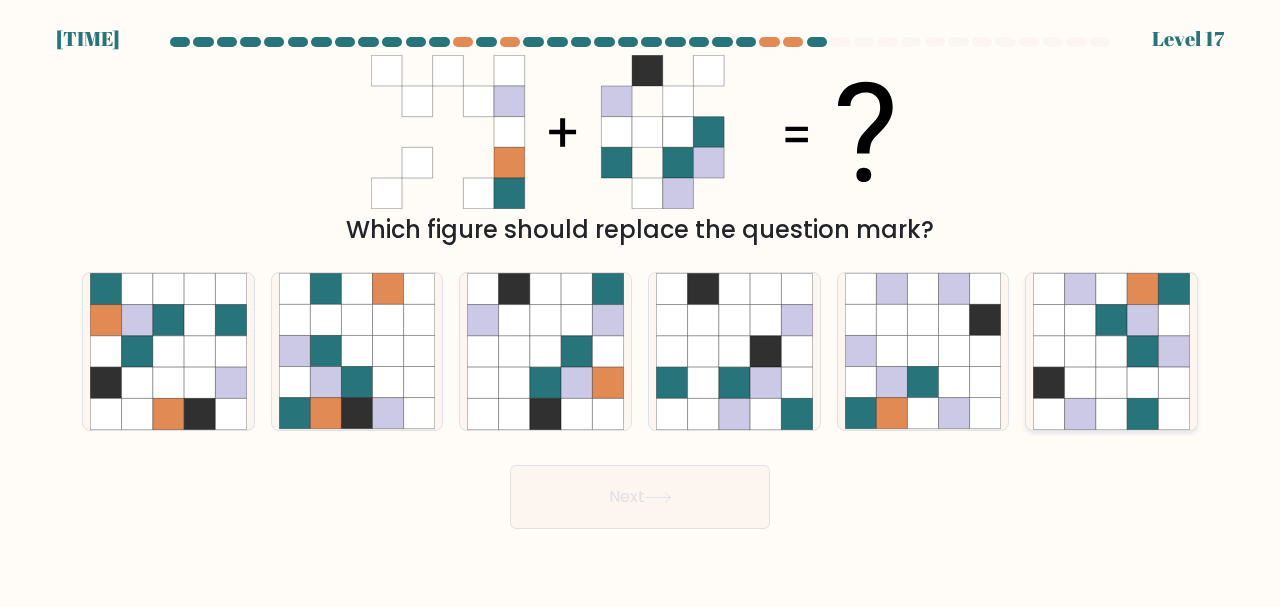 click at bounding box center [1111, 320] 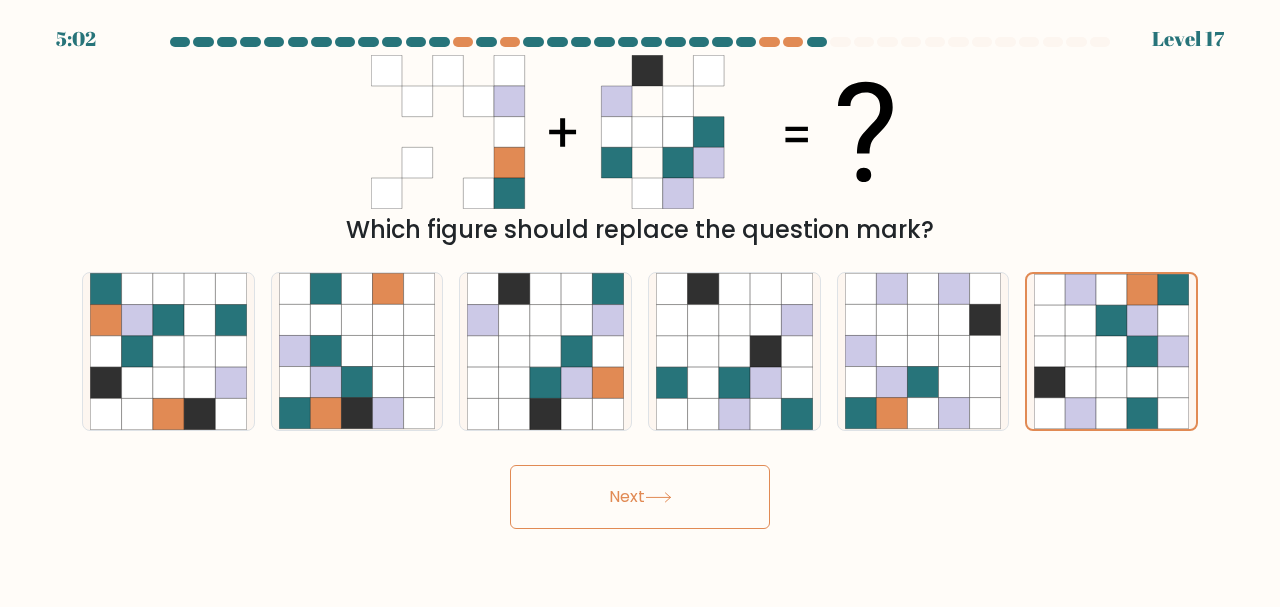 click on "Next" at bounding box center [640, 497] 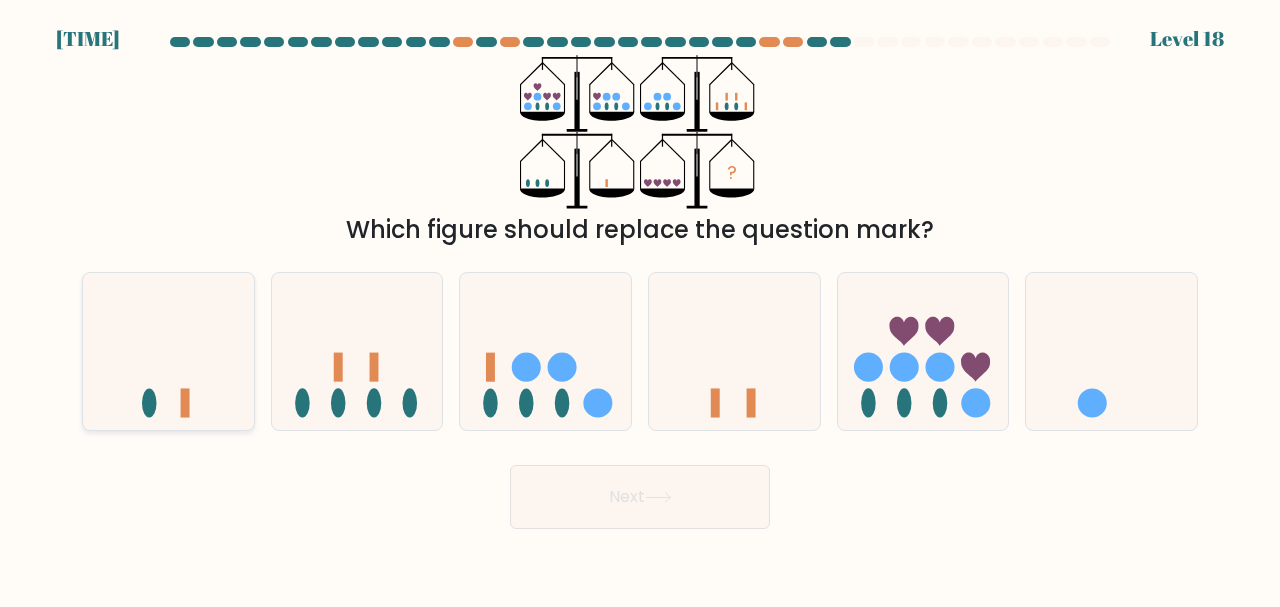 click at bounding box center (168, 351) 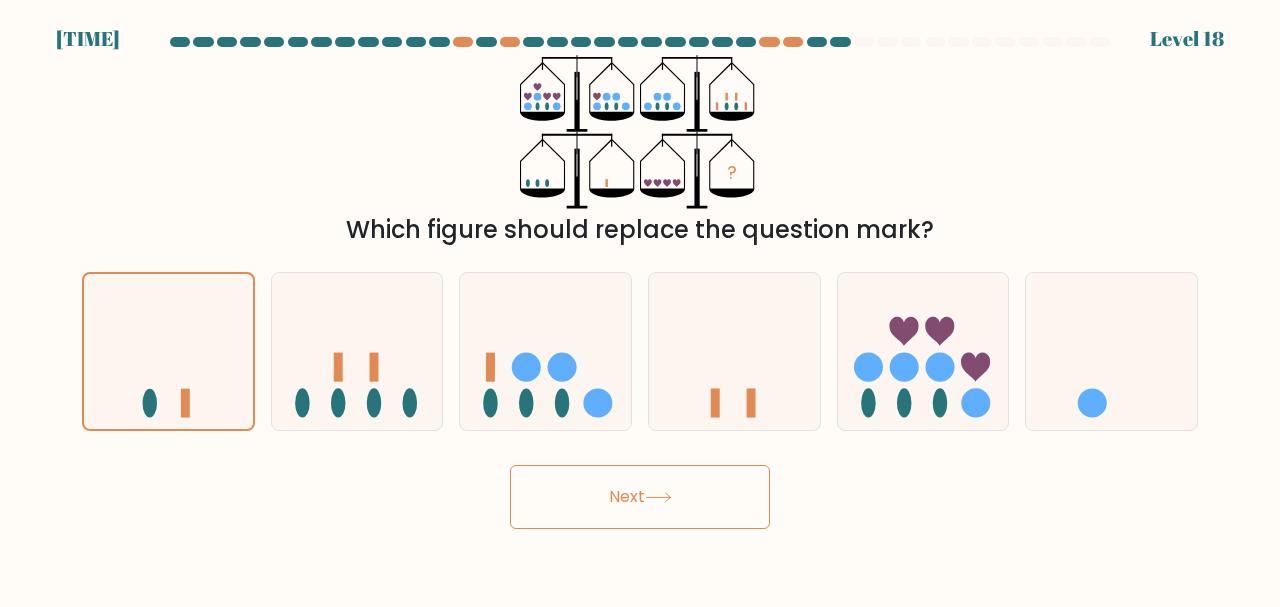 click on "Next" at bounding box center (640, 497) 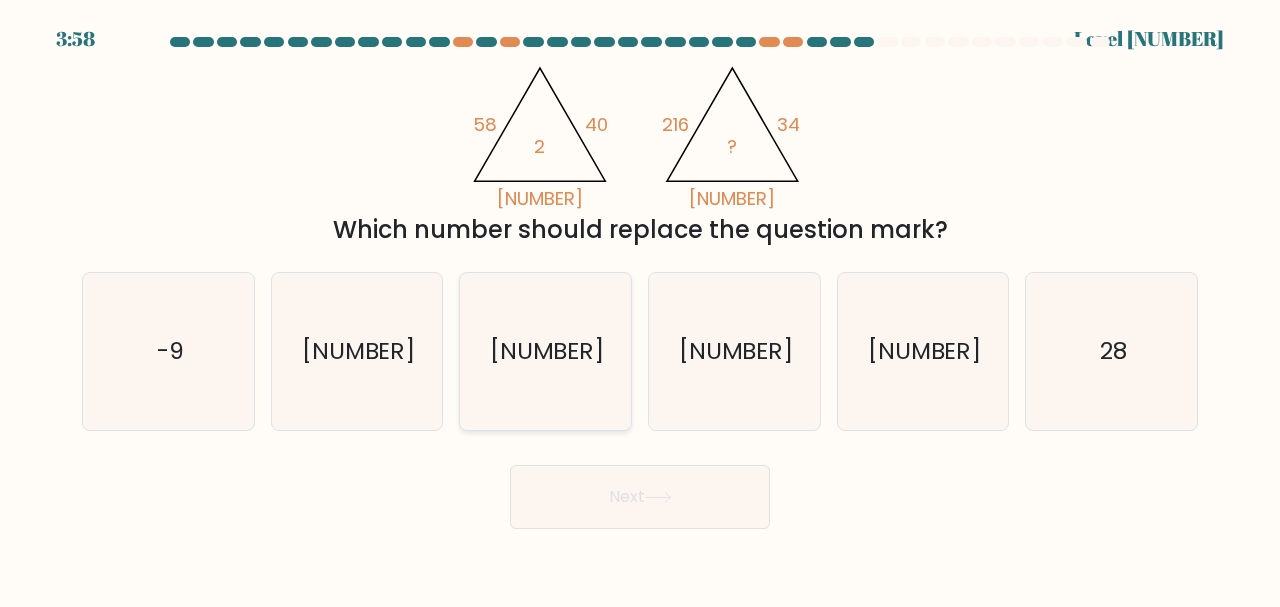 click on "7" at bounding box center (545, 351) 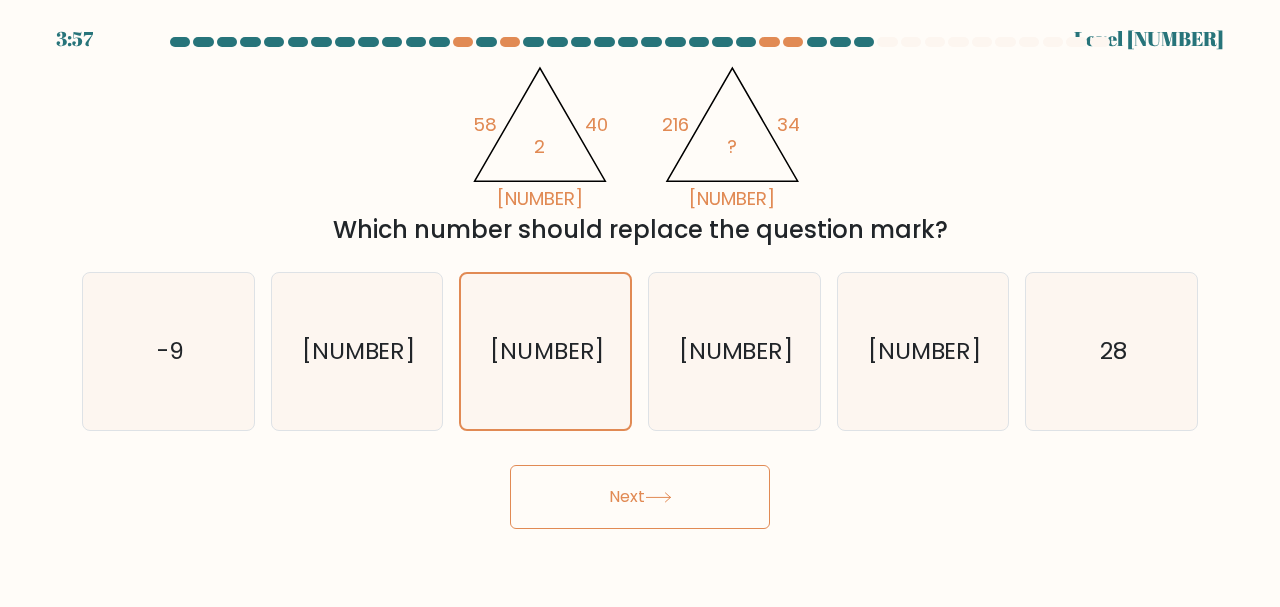 click on "Next" at bounding box center [640, 497] 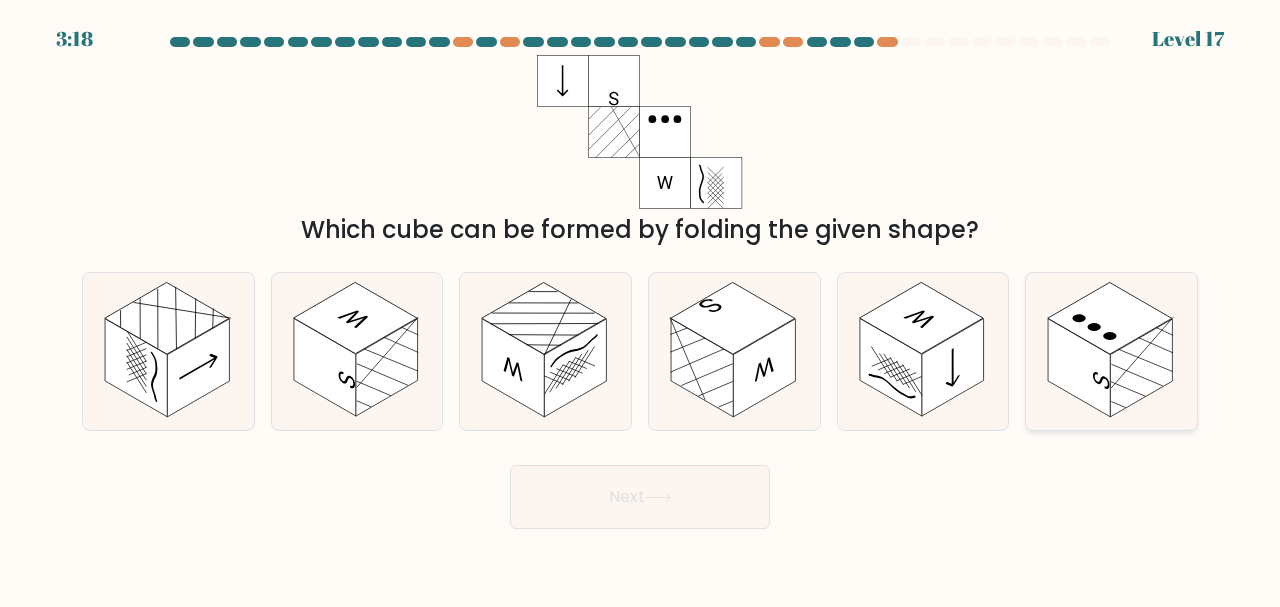click at bounding box center [1111, 351] 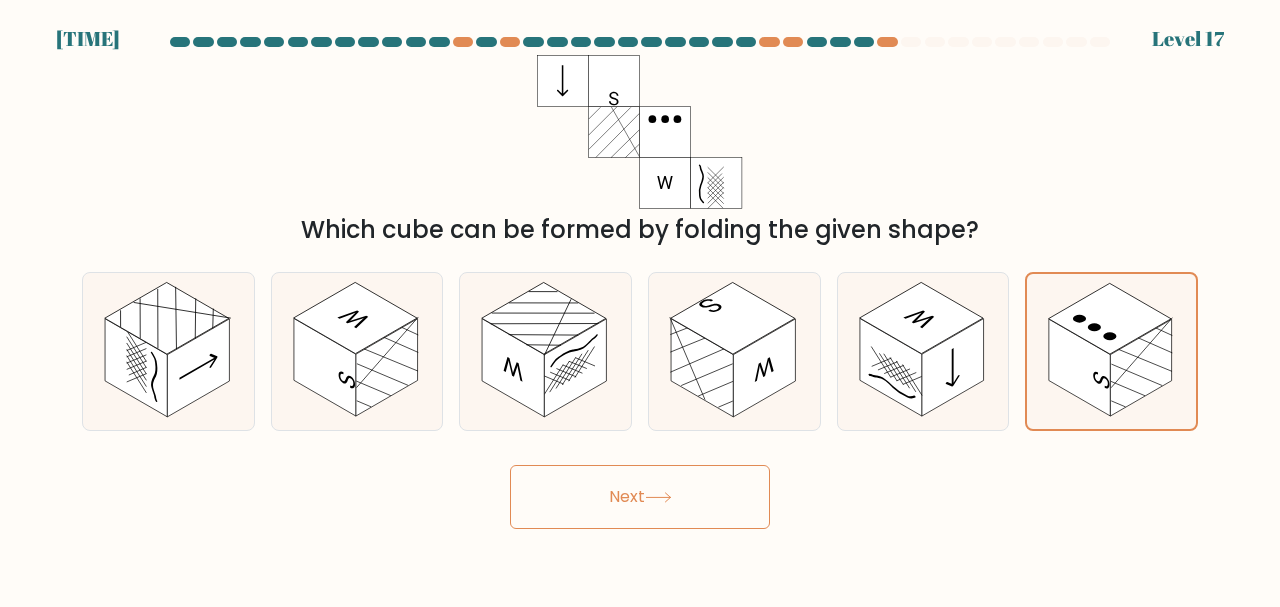 click on "Next" at bounding box center [640, 497] 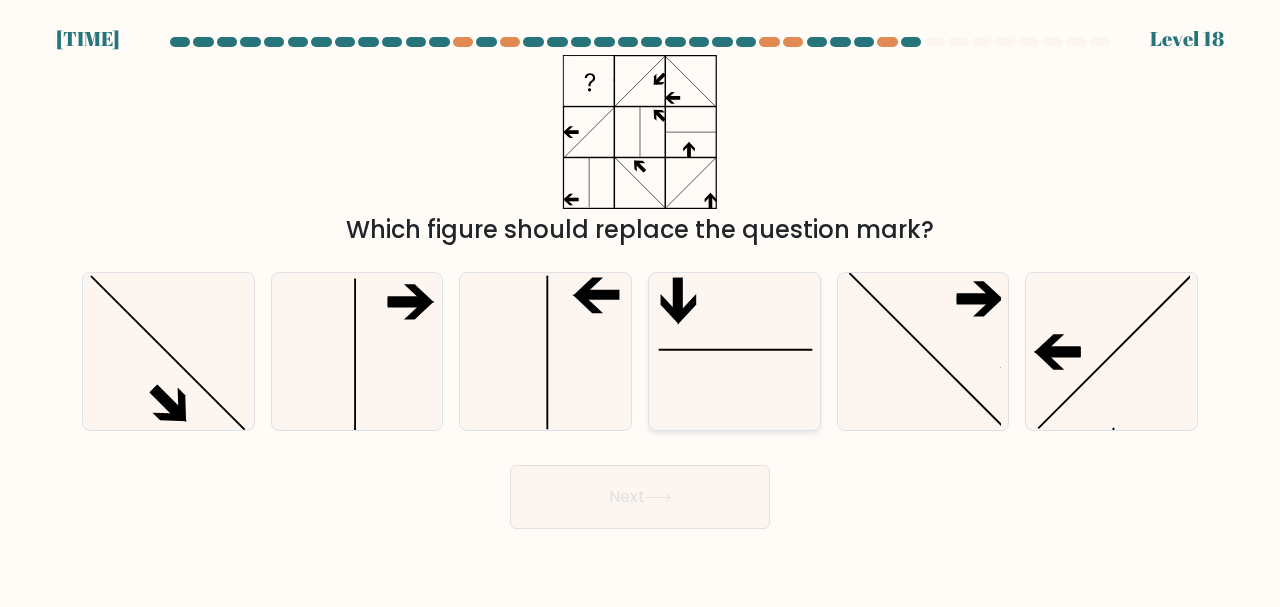 click at bounding box center [734, 351] 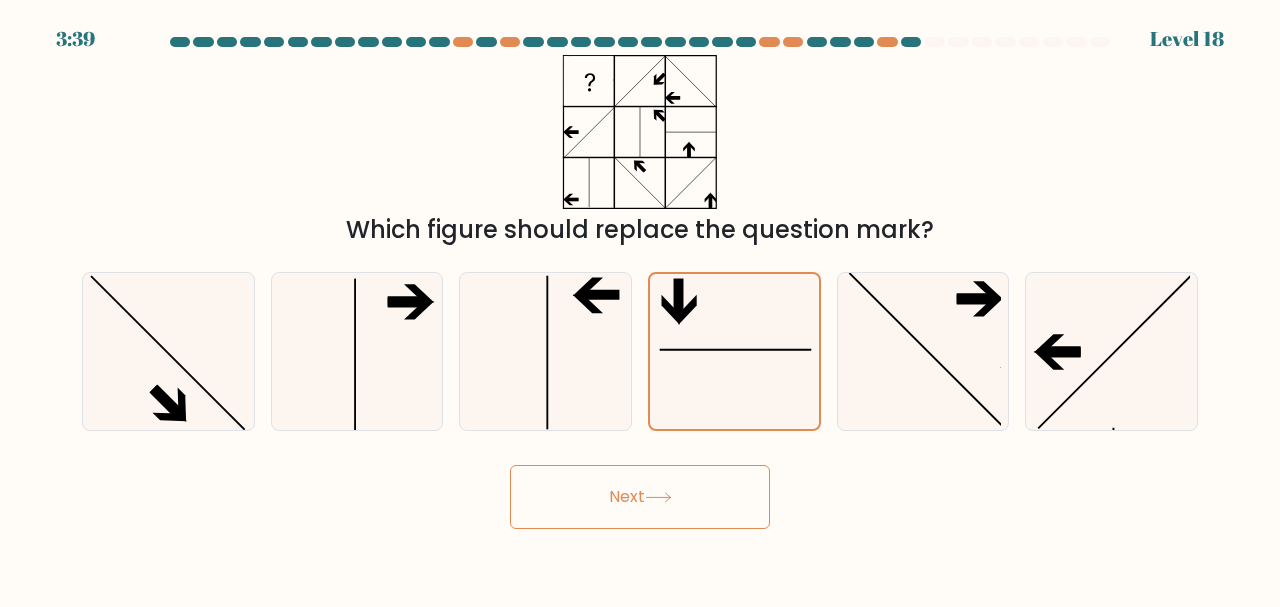 click on "Next" at bounding box center [640, 497] 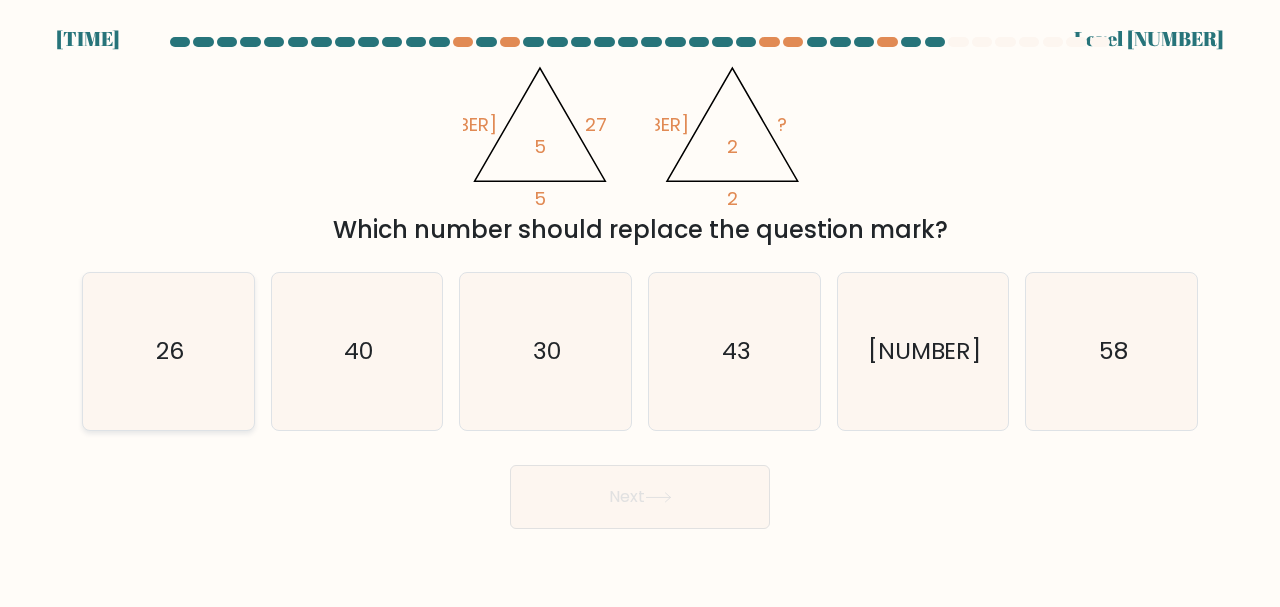 click on "26" at bounding box center [170, 351] 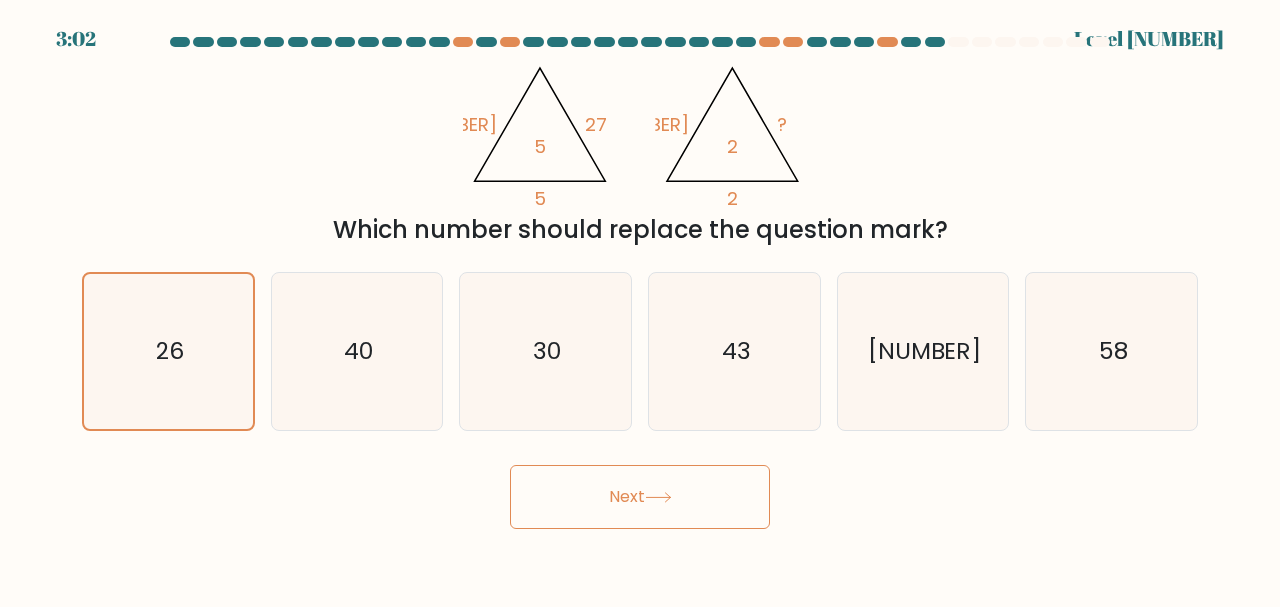 click on "Next" at bounding box center (640, 497) 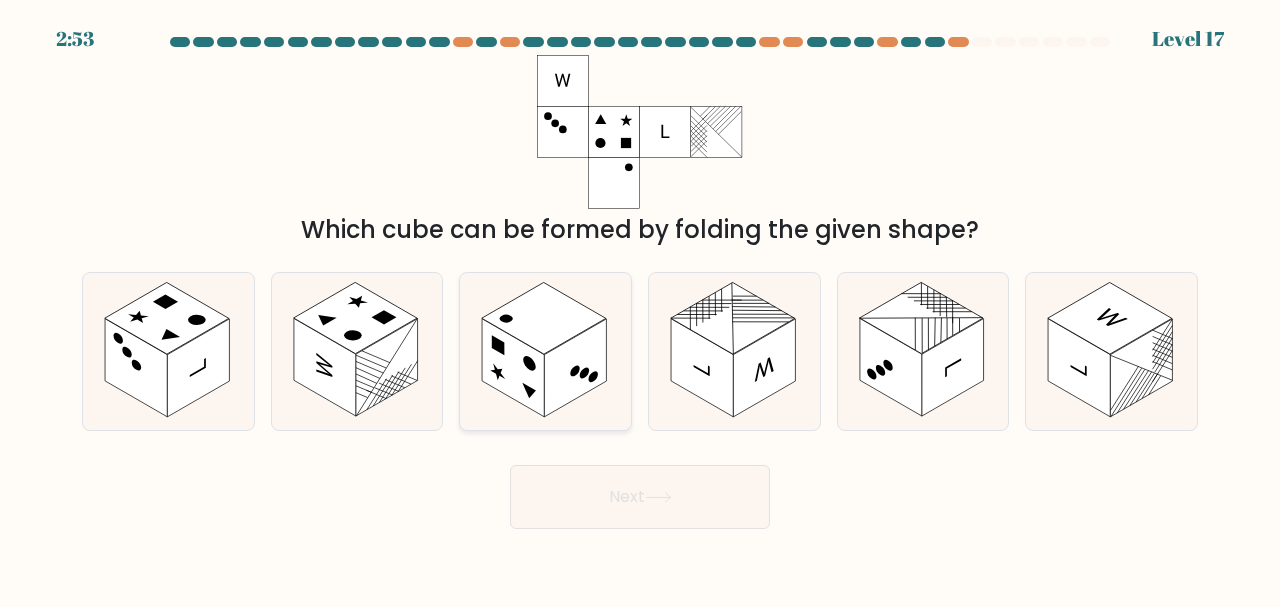click at bounding box center (544, 319) 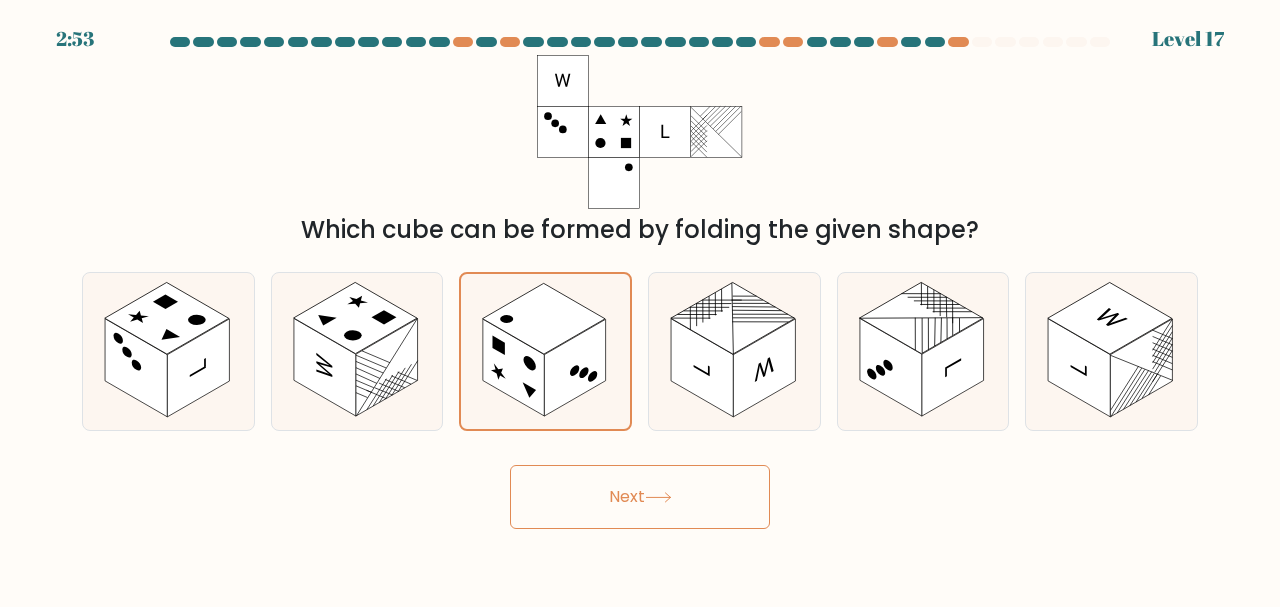 click on "Next" at bounding box center (640, 497) 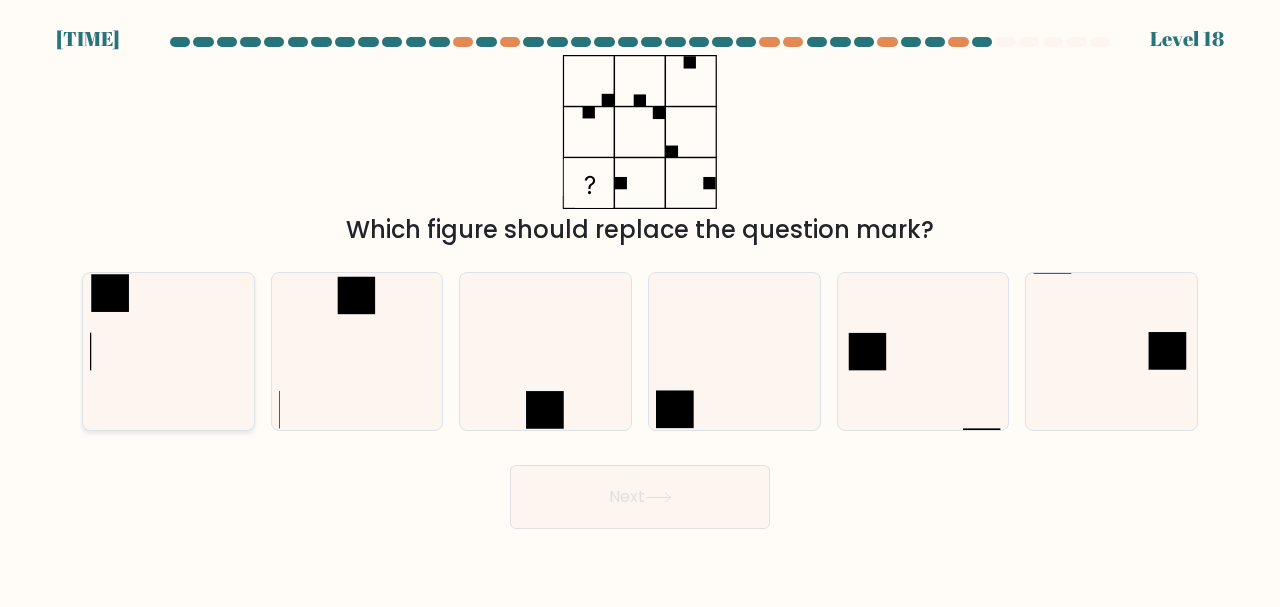 click at bounding box center (168, 351) 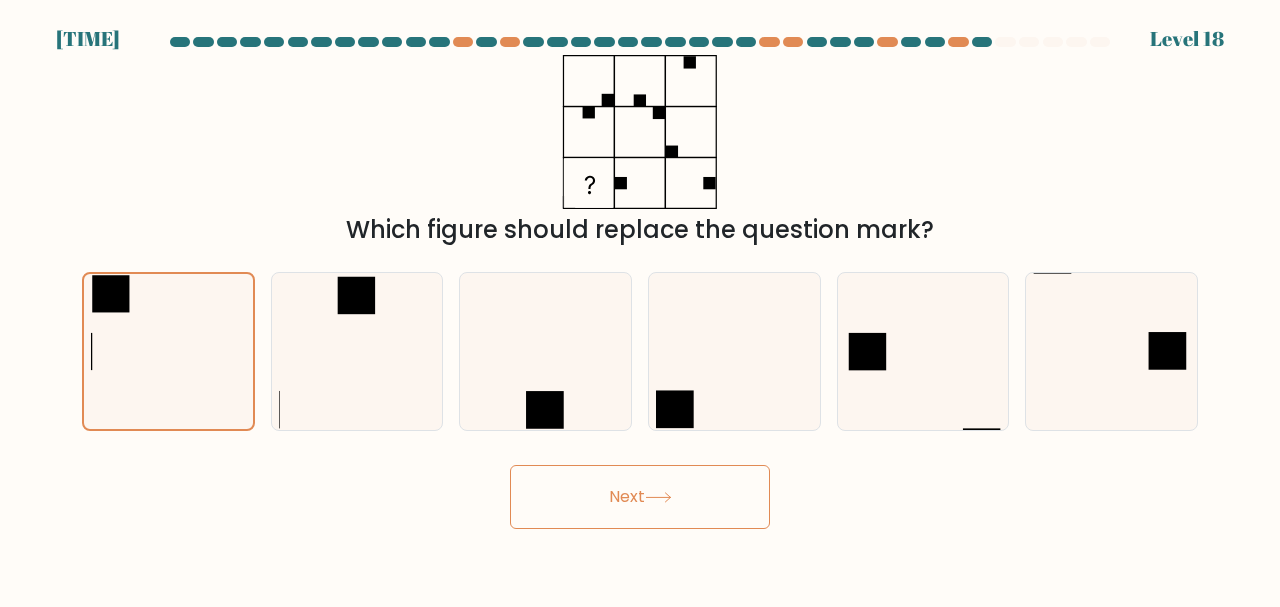 click on "Next" at bounding box center [640, 497] 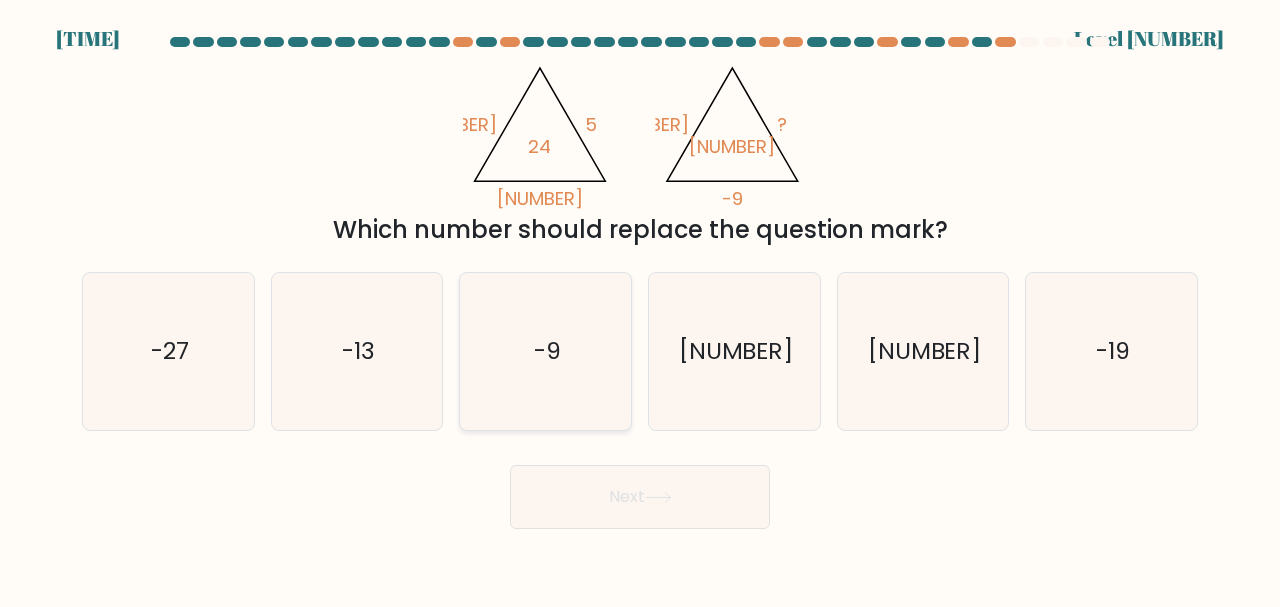 click on "-9" at bounding box center [545, 351] 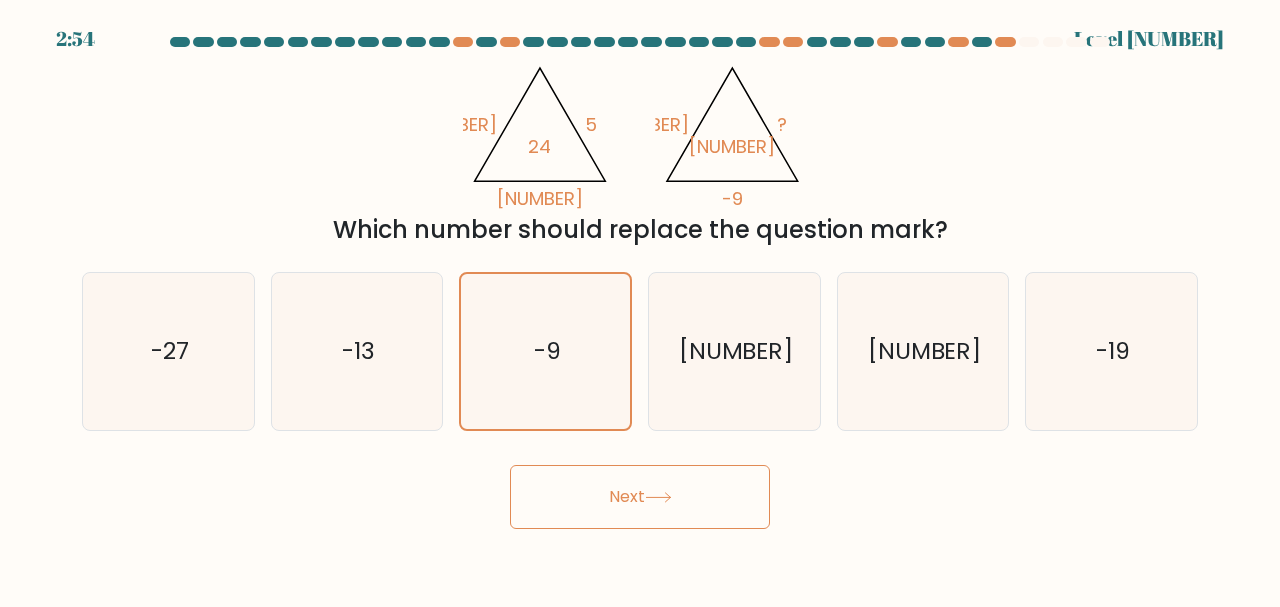 click on "Next" at bounding box center (640, 497) 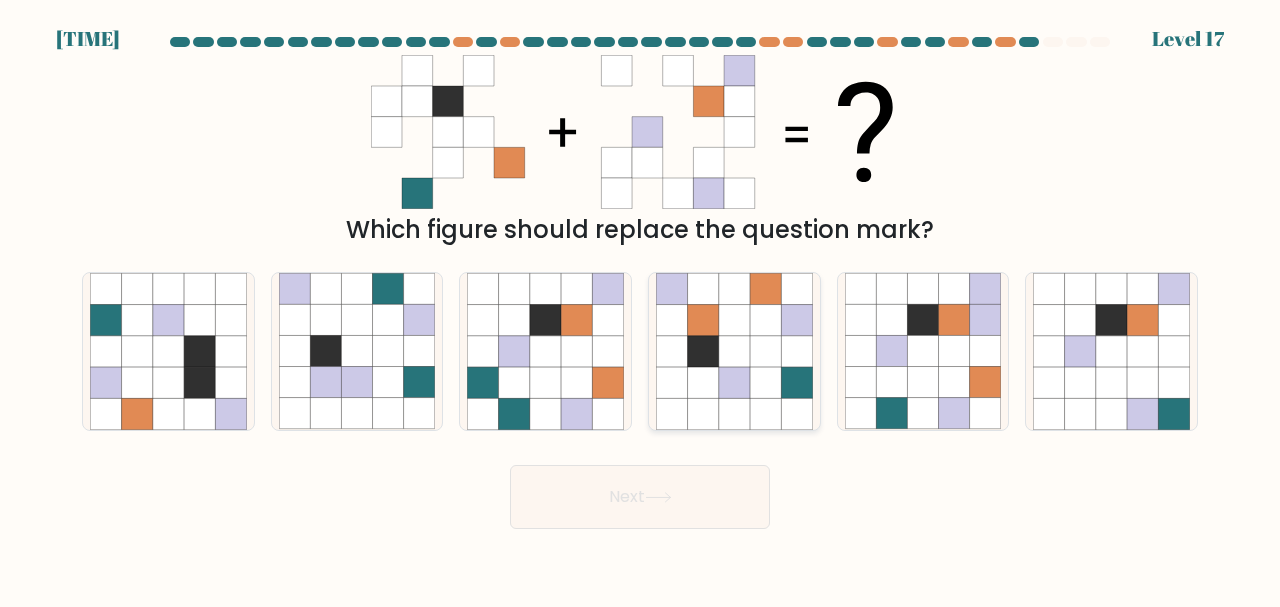 click at bounding box center (702, 320) 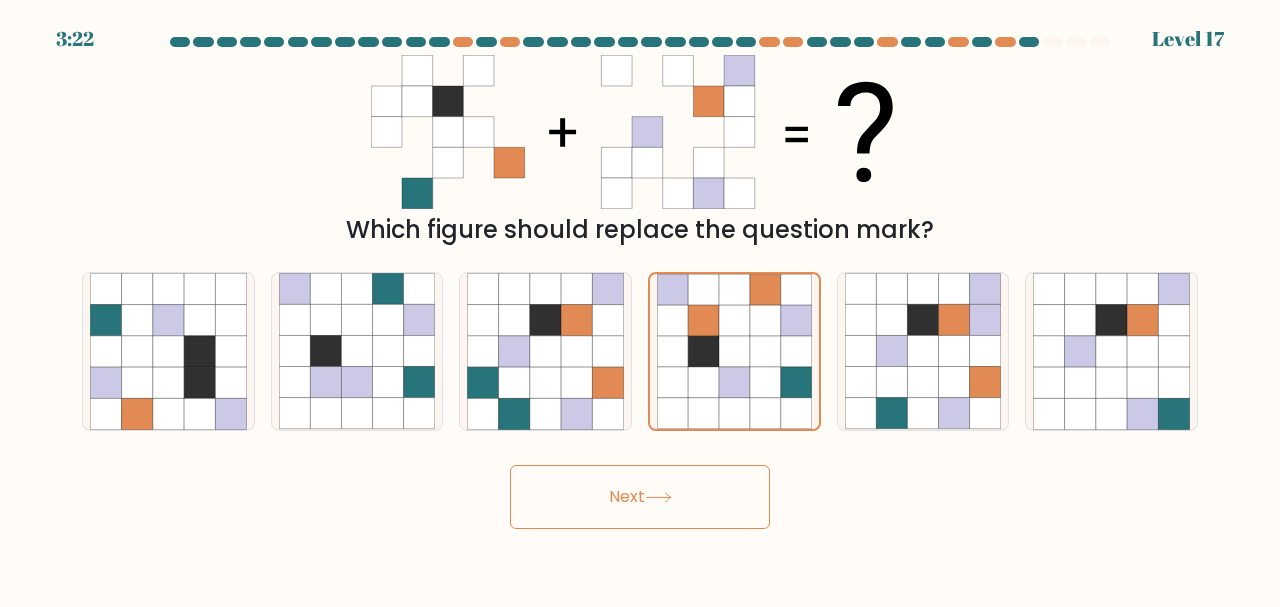 click on "Next" at bounding box center [640, 497] 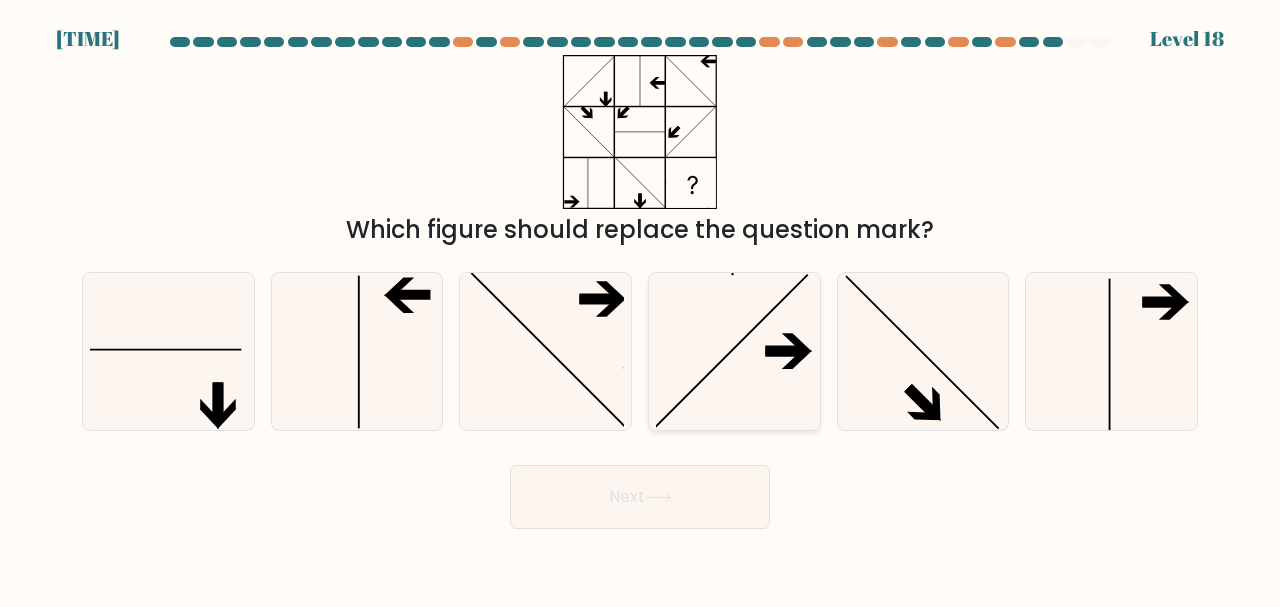 click at bounding box center (734, 351) 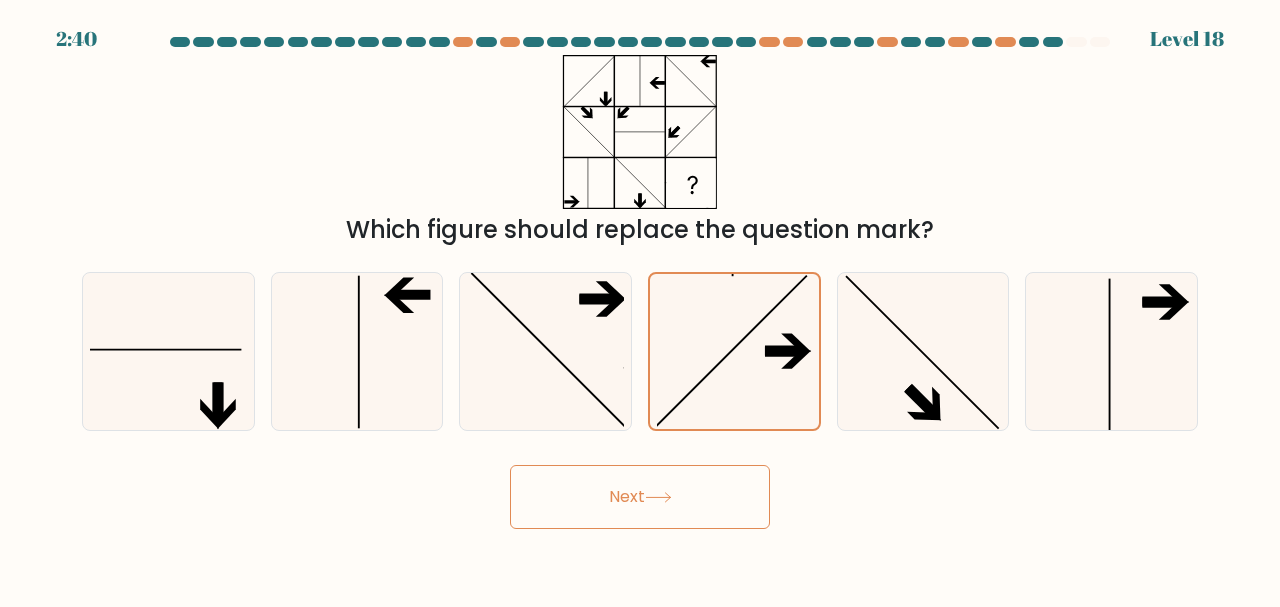 click on "Next" at bounding box center (640, 497) 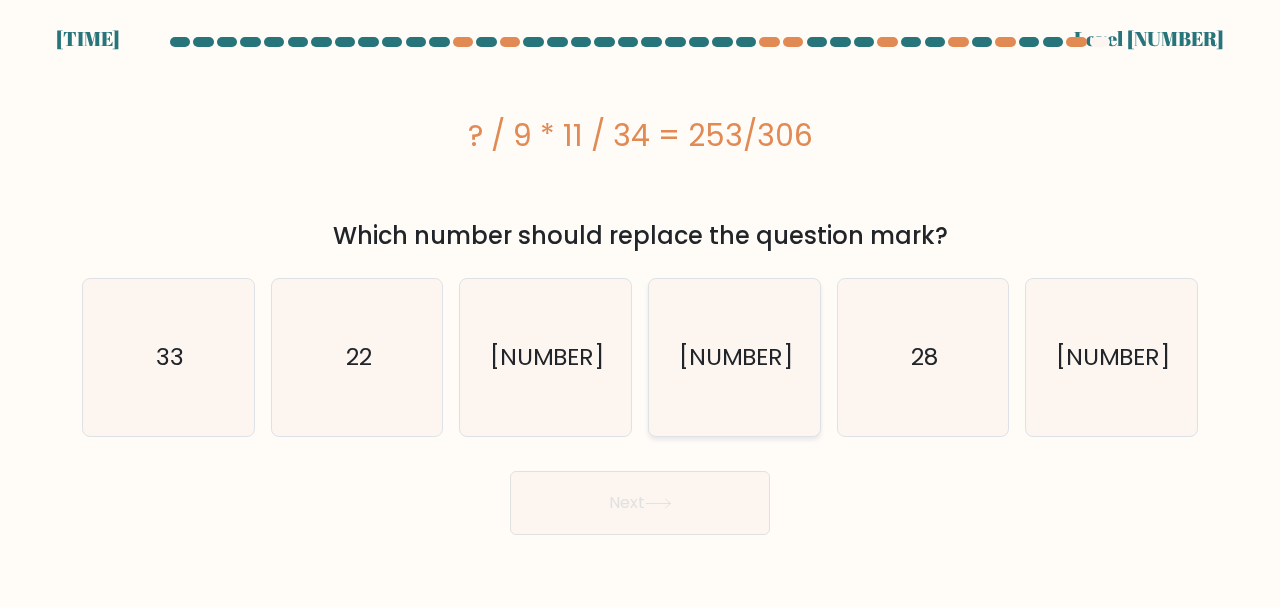 click on "9" at bounding box center (734, 357) 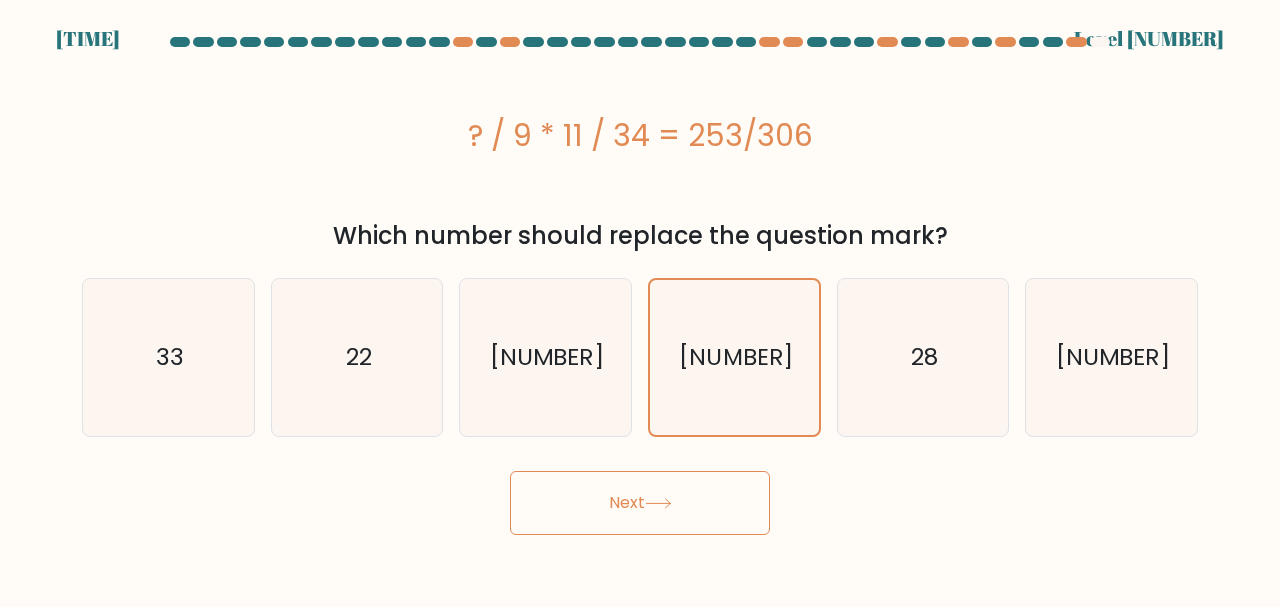 click at bounding box center [658, 503] 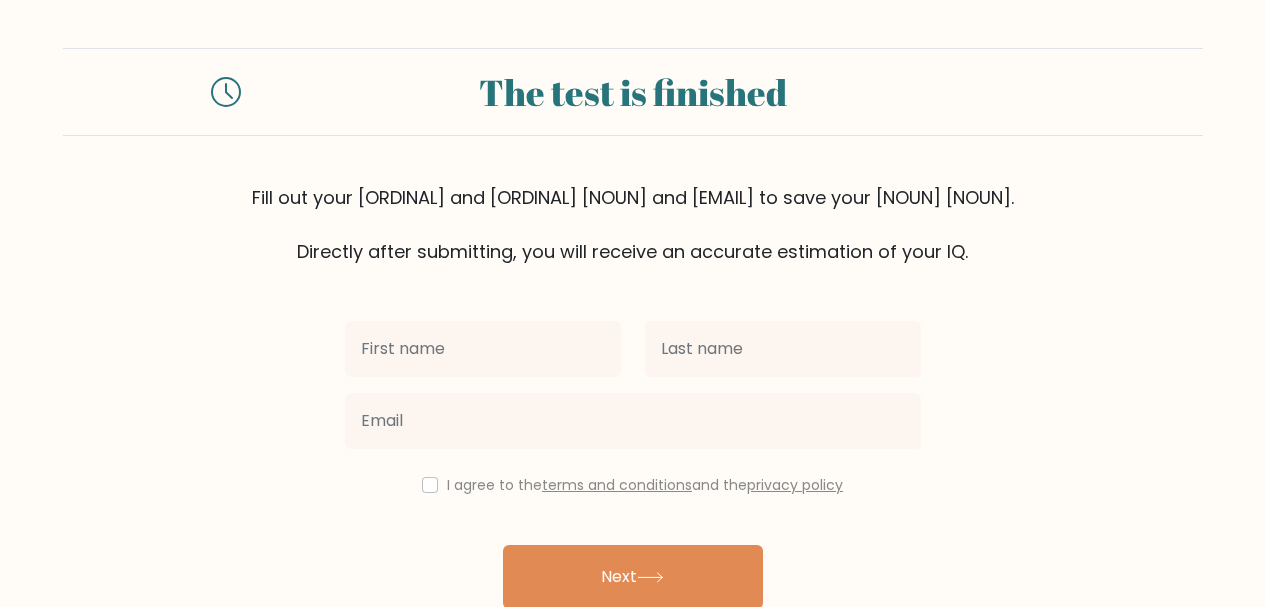 scroll, scrollTop: 0, scrollLeft: 0, axis: both 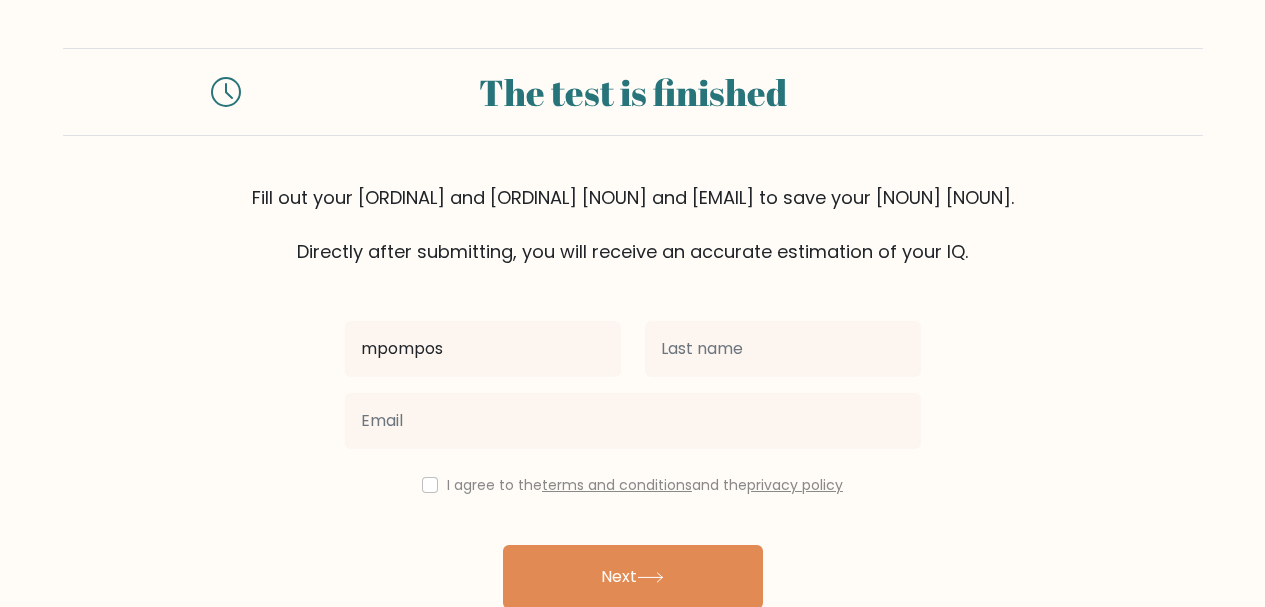 type on "mpompos" 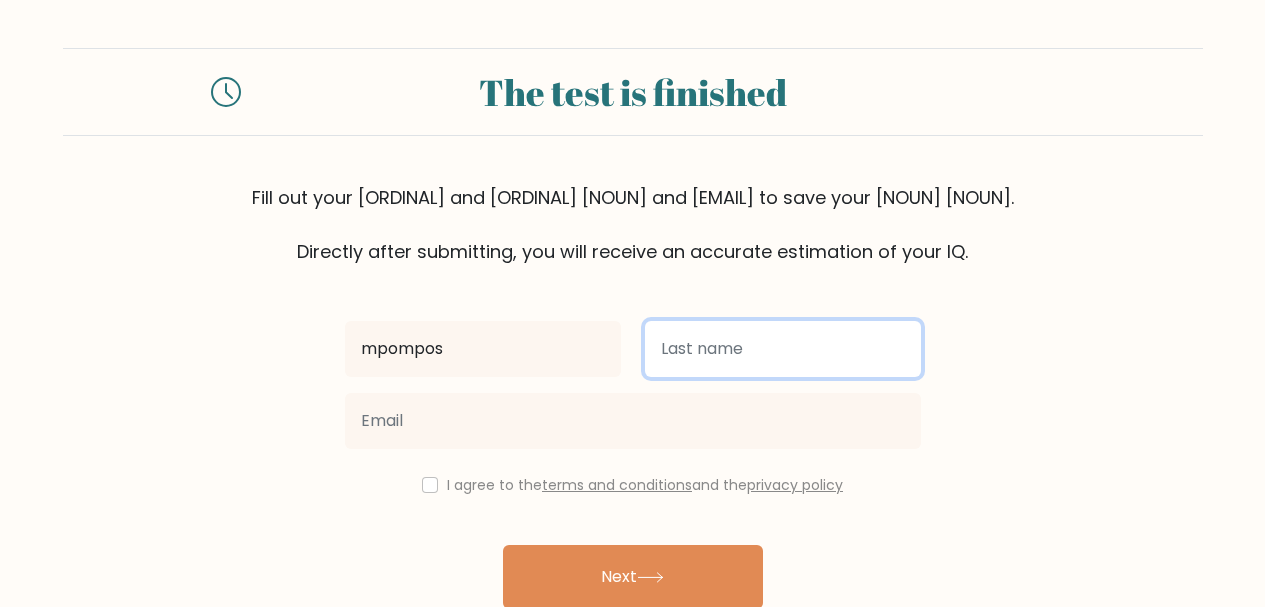 click at bounding box center [783, 349] 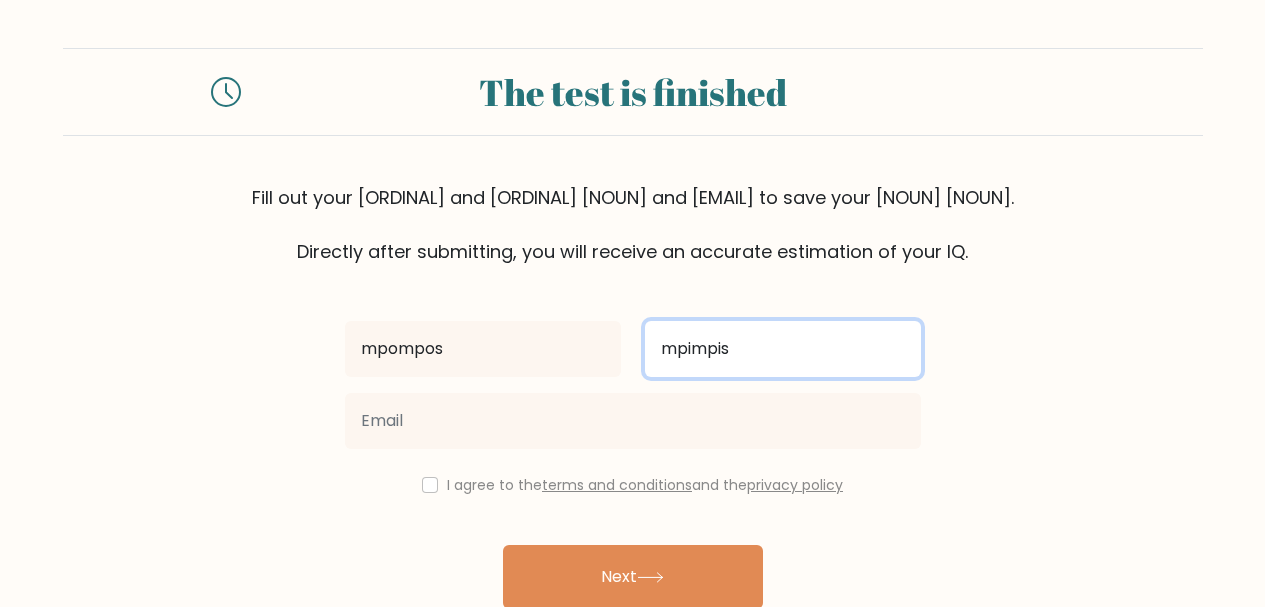 type on "mpimpis" 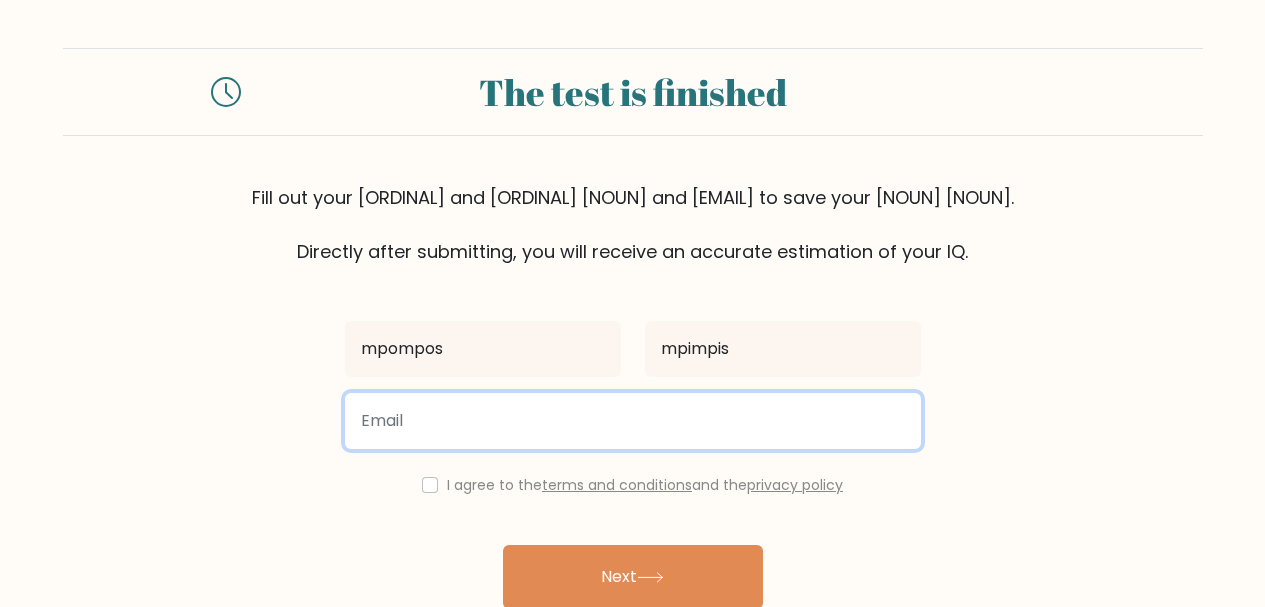click at bounding box center (633, 421) 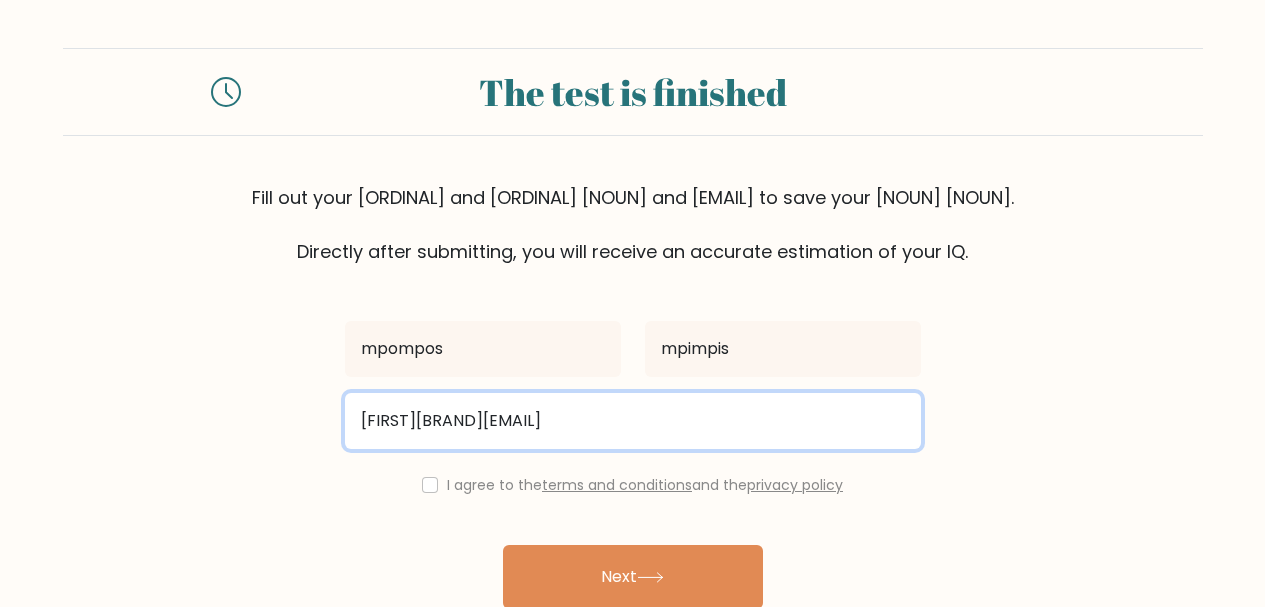 click on "andrewbrawlstarsminecraft!gmai;.com" at bounding box center (633, 421) 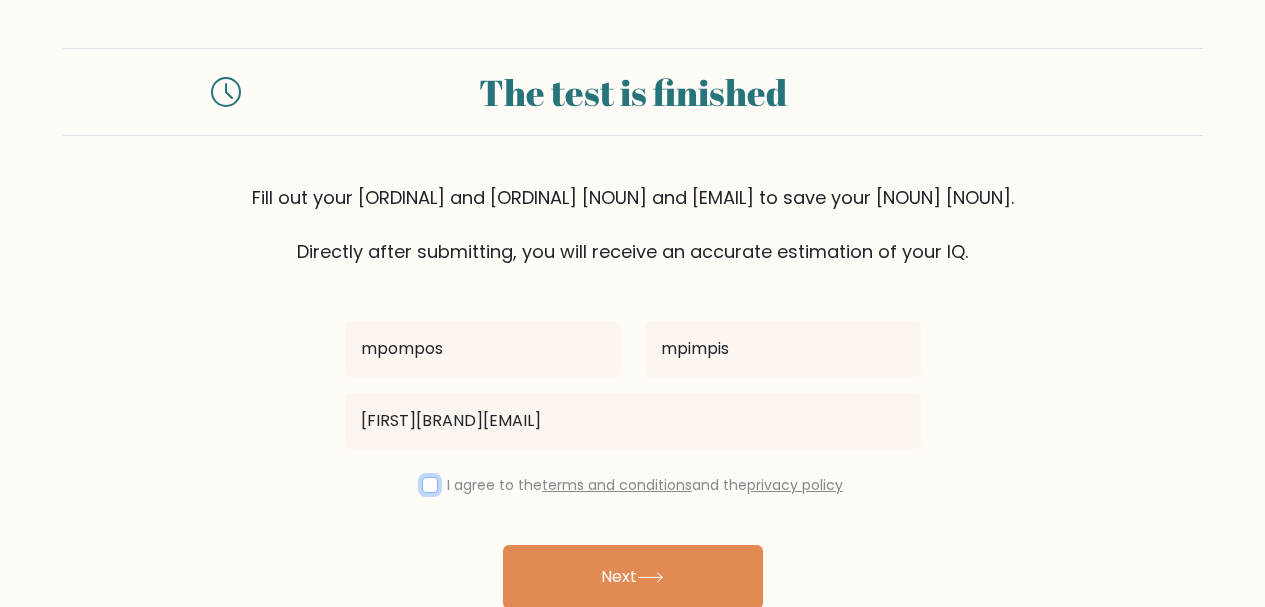 click at bounding box center (430, 485) 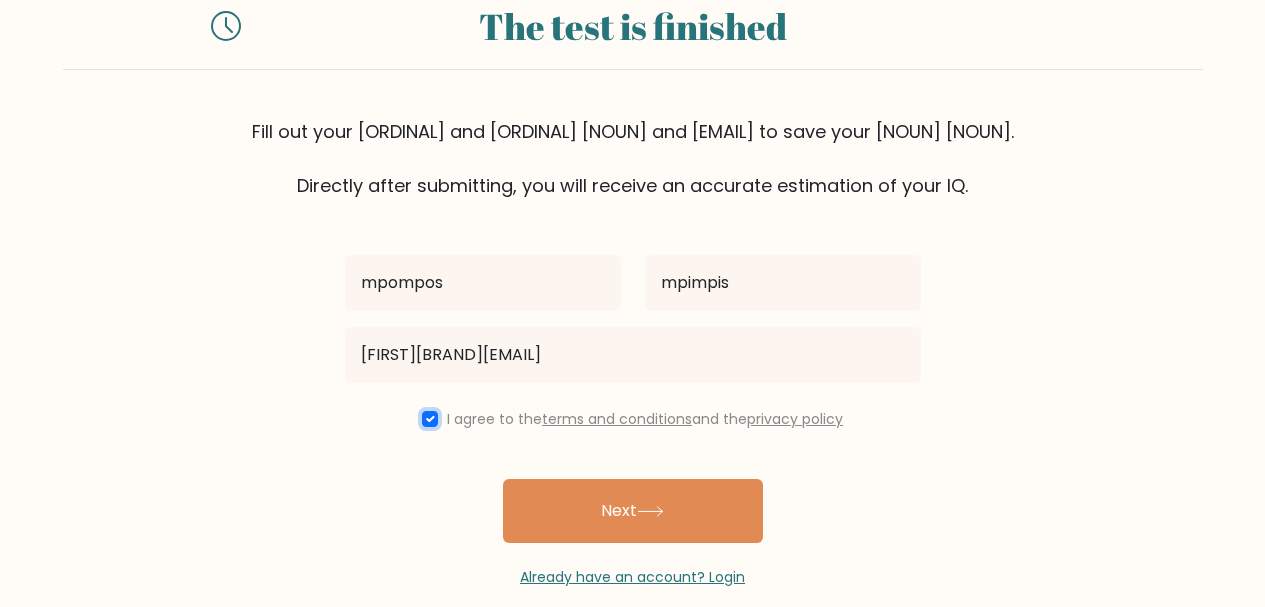 scroll, scrollTop: 95, scrollLeft: 0, axis: vertical 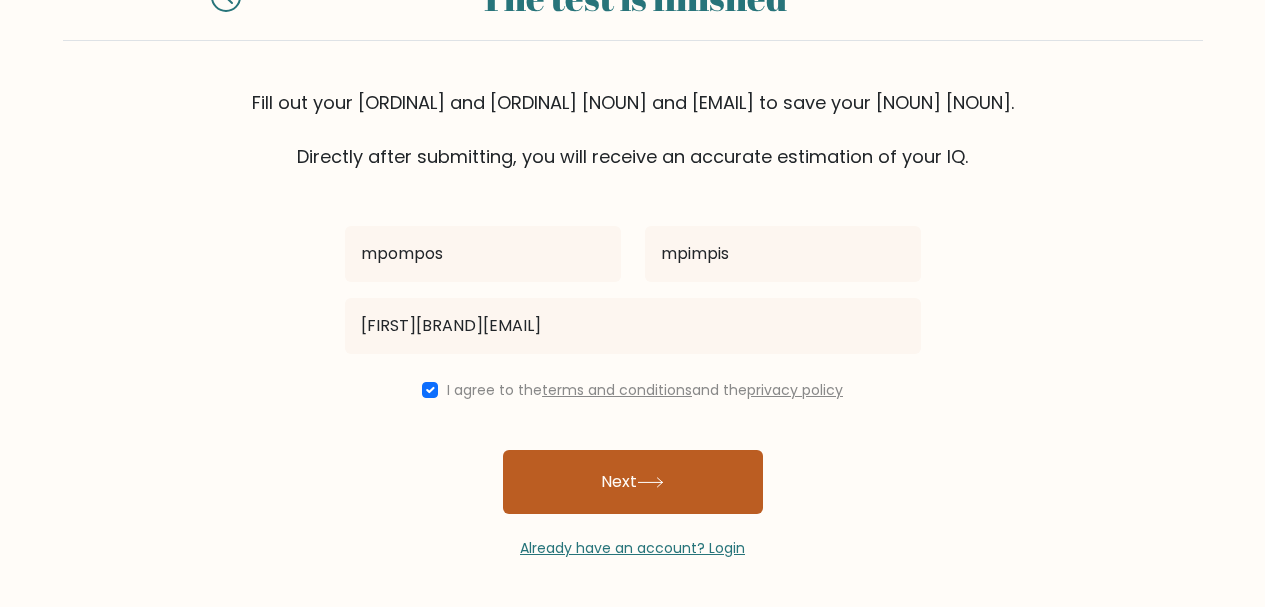 click on "Next" at bounding box center (633, 482) 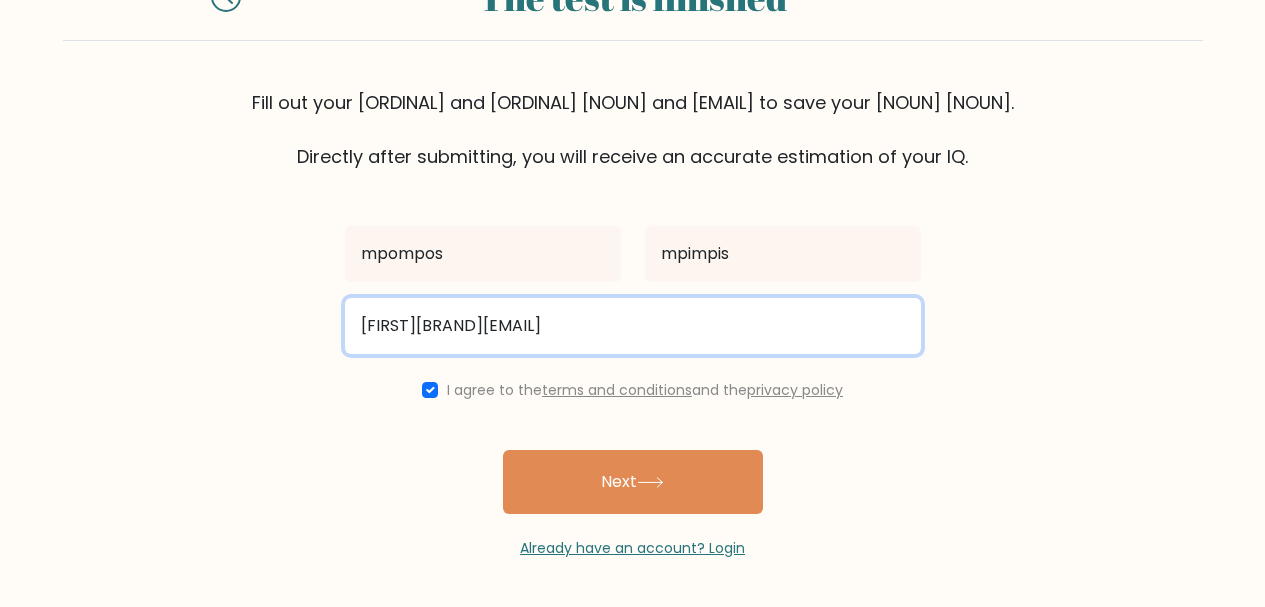 click on "andrewbrawlstarsminecraft!gmai.com" at bounding box center (633, 326) 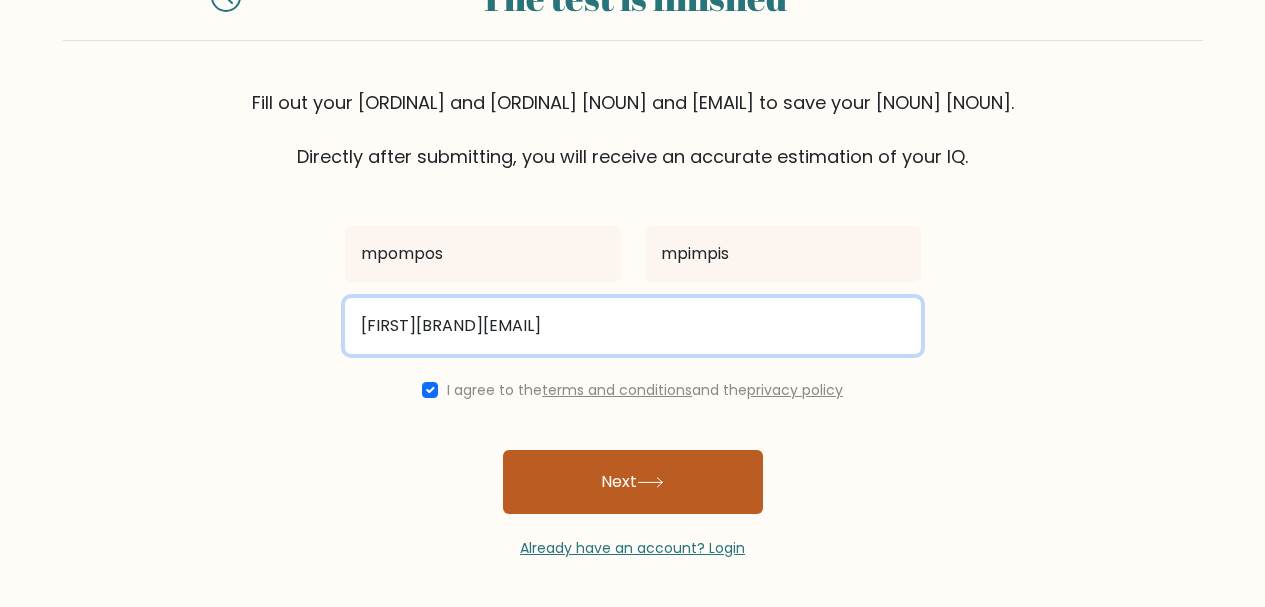 type on "andrewbrawlstarsminecraft@gmai.com" 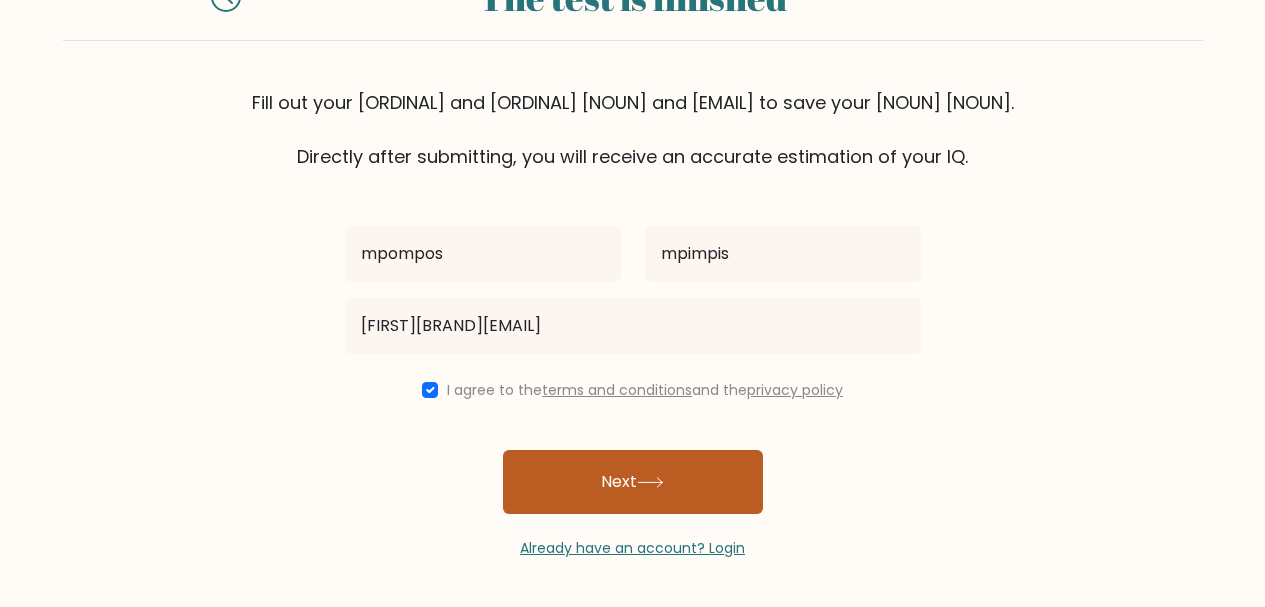 click on "Next" at bounding box center [633, 482] 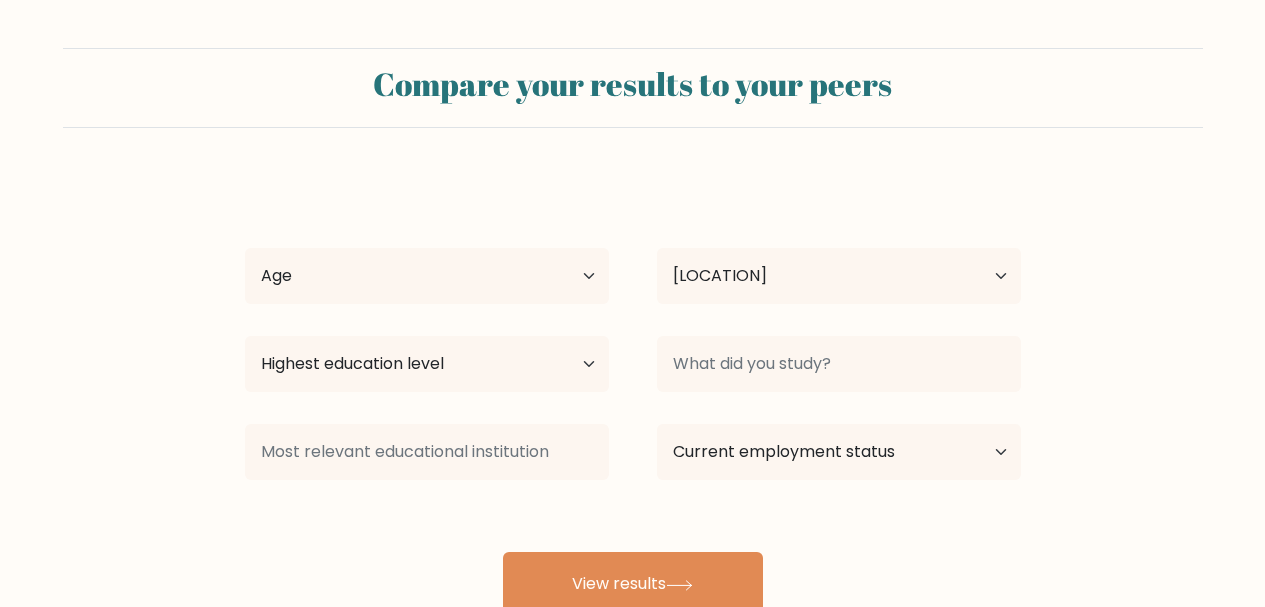 scroll, scrollTop: 0, scrollLeft: 0, axis: both 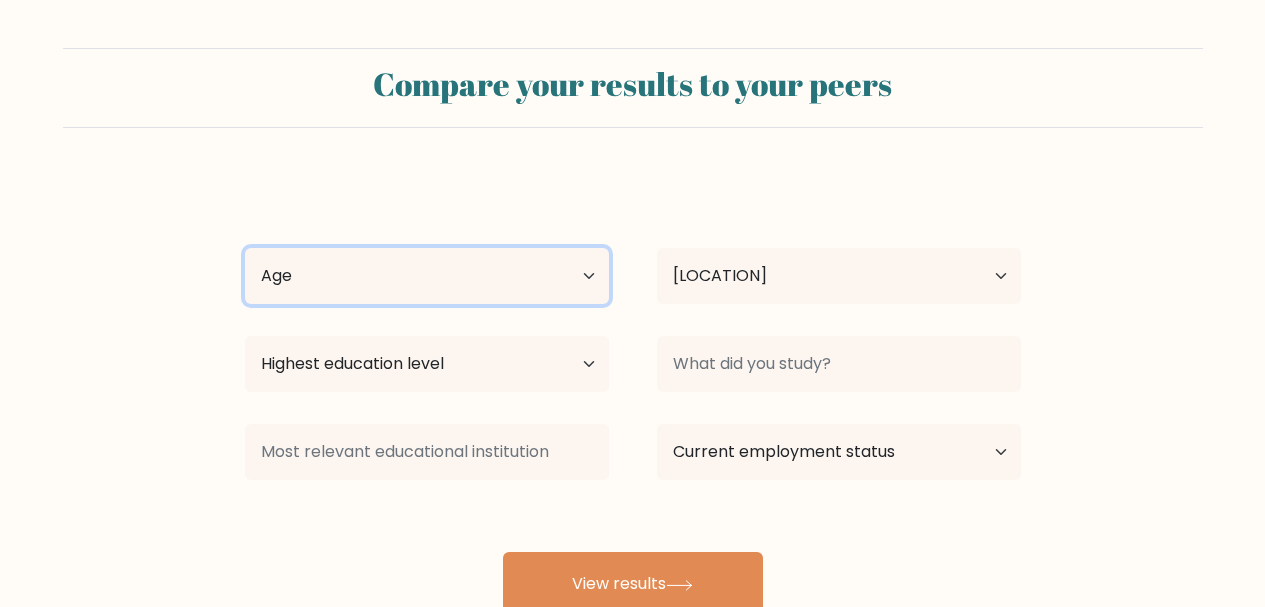 click on "Age
Under 18 years old
18-24 years old
25-34 years old
35-44 years old
45-54 years old
55-64 years old
65 years old and above" at bounding box center [427, 276] 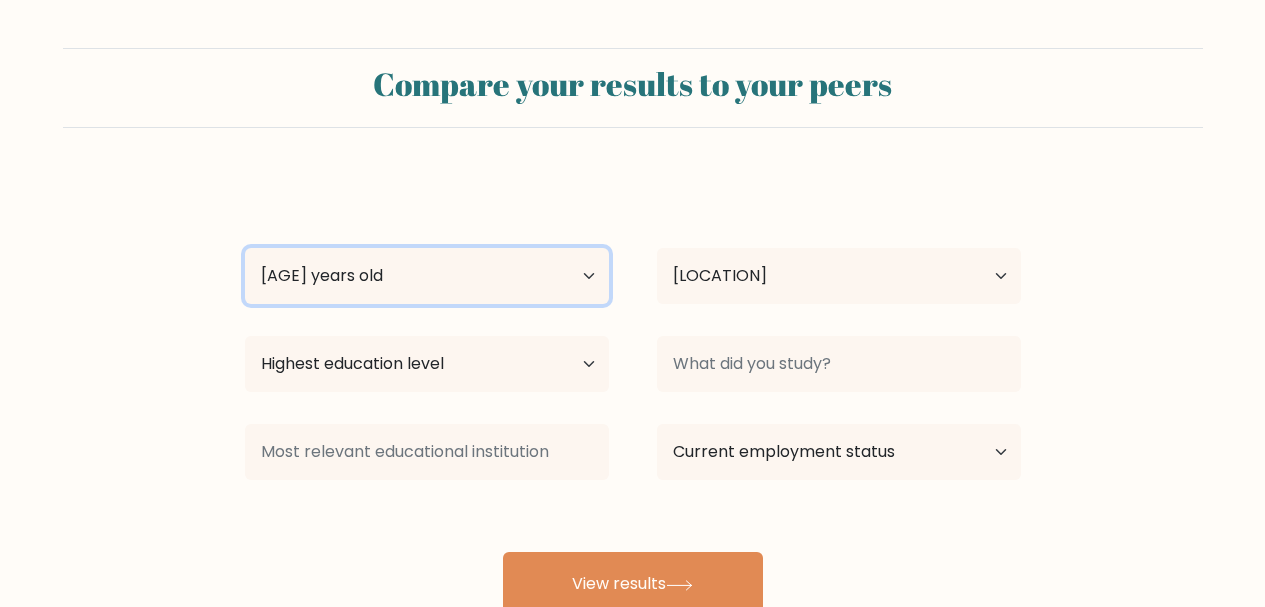 click on "Age
Under 18 years old
18-24 years old
25-34 years old
35-44 years old
45-54 years old
55-64 years old
65 years old and above" at bounding box center [427, 276] 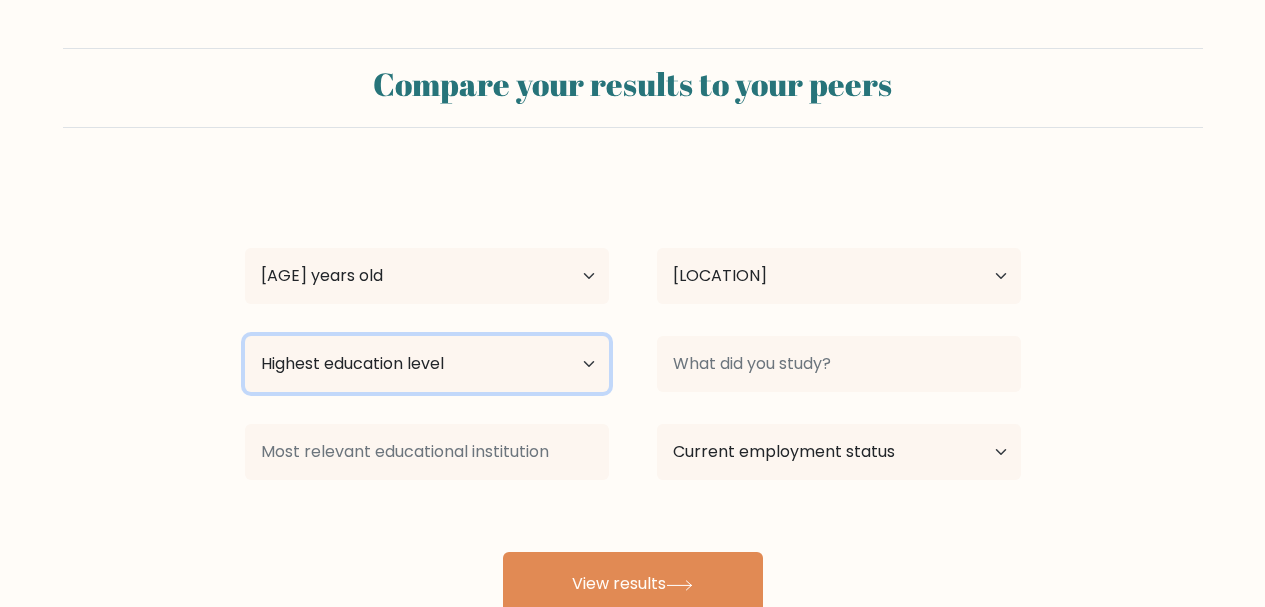 click on "Highest education level
No schooling
Primary
Lower Secondary
Upper Secondary
Occupation Specific
Bachelor's degree
Master's degree
Doctoral degree" at bounding box center [427, 364] 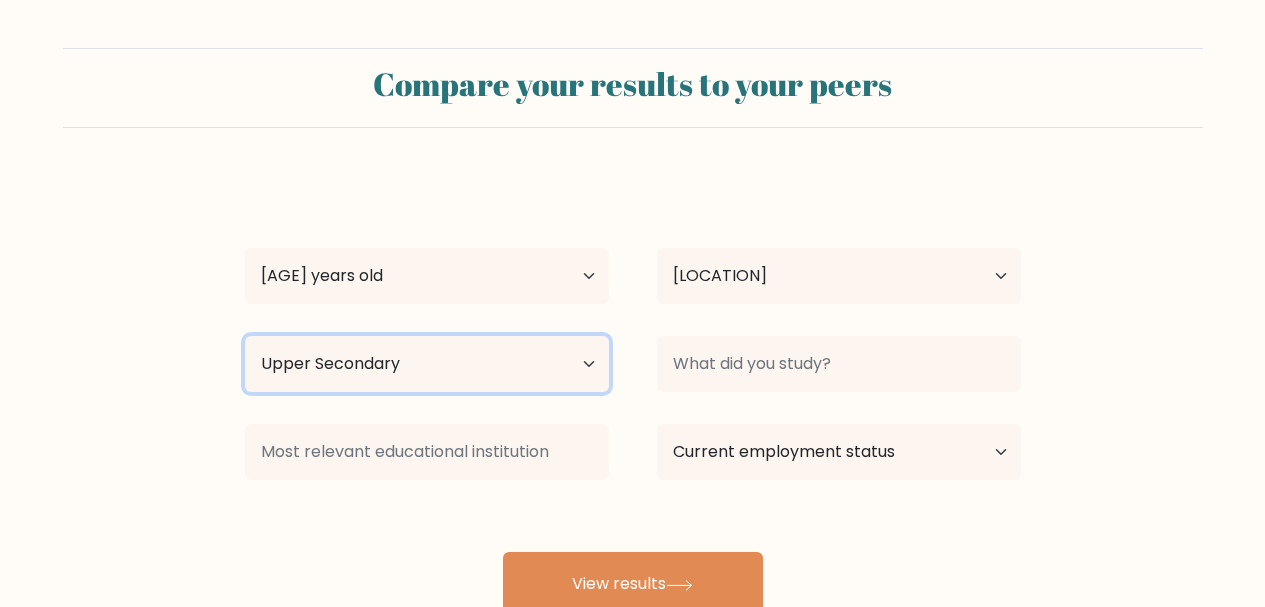 click on "Highest education level
No schooling
Primary
Lower Secondary
Upper Secondary
Occupation Specific
Bachelor's degree
Master's degree
Doctoral degree" at bounding box center [427, 364] 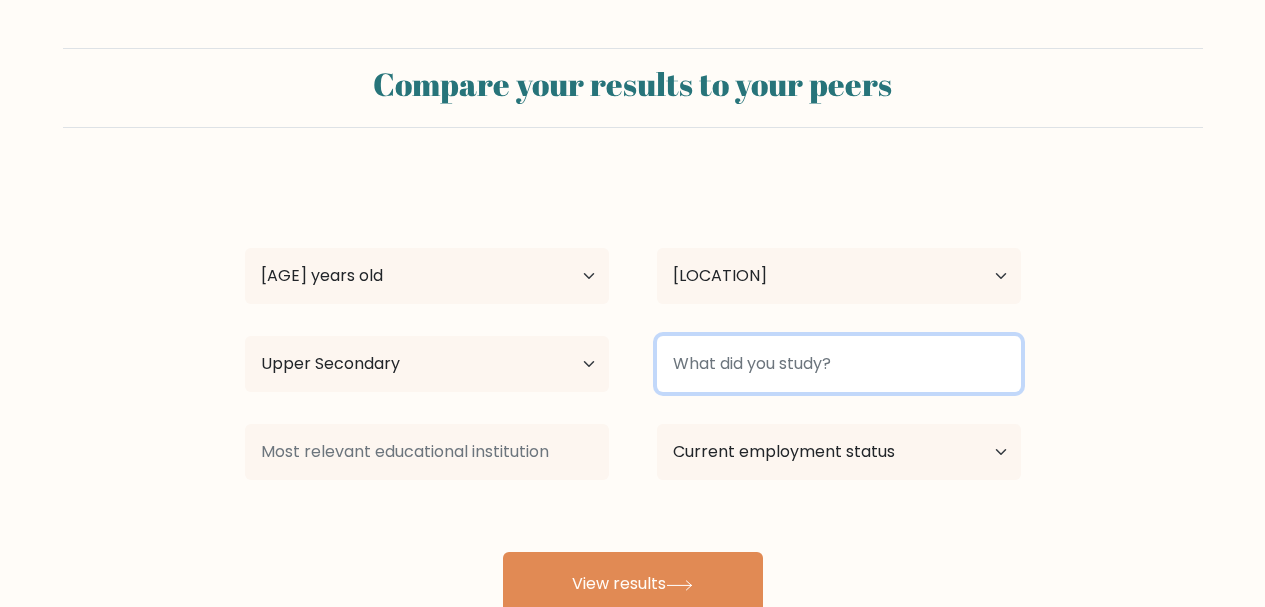 click at bounding box center (839, 364) 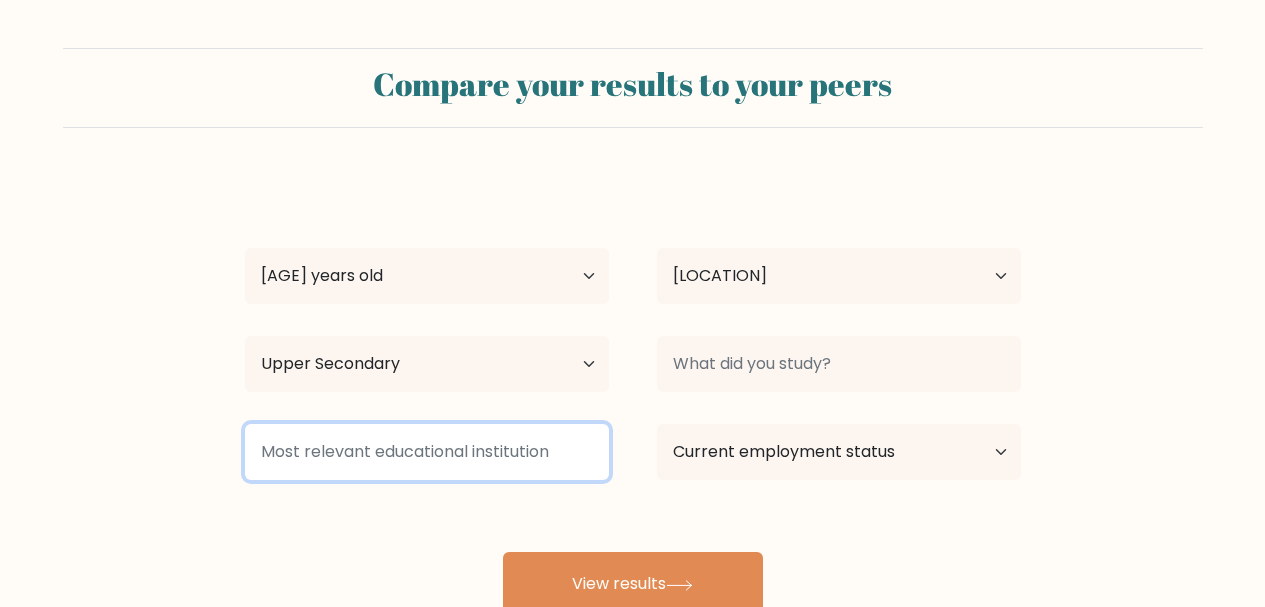 click at bounding box center [427, 452] 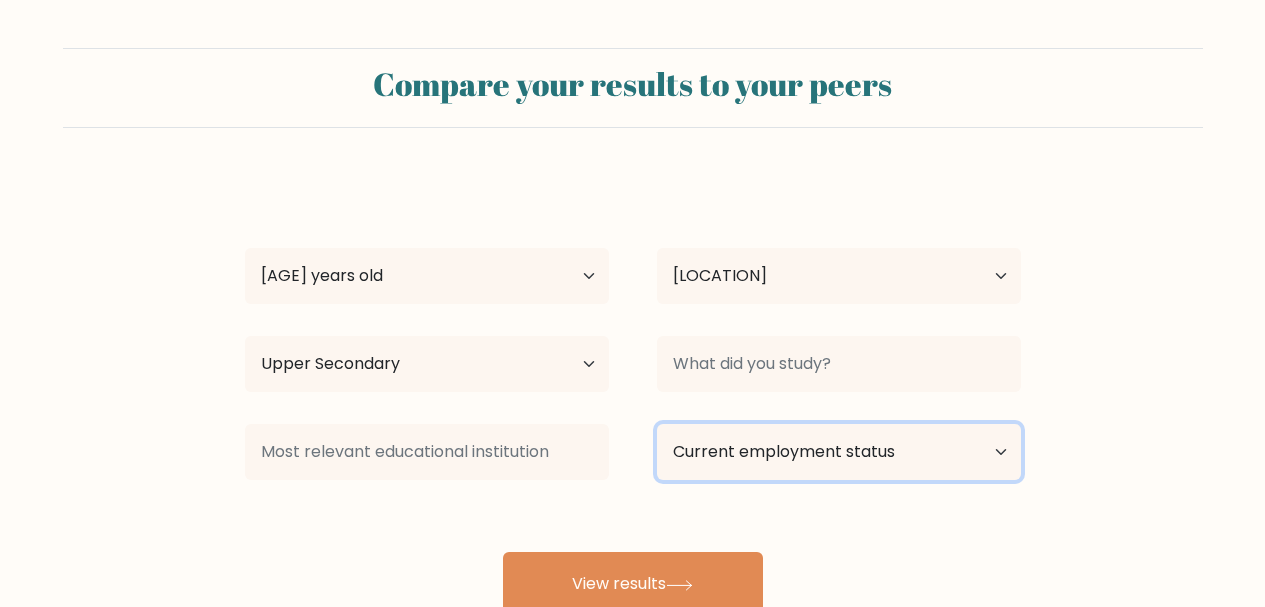 click on "Current employment status
Employed
Student
Retired
Other / prefer not to answer" at bounding box center [839, 452] 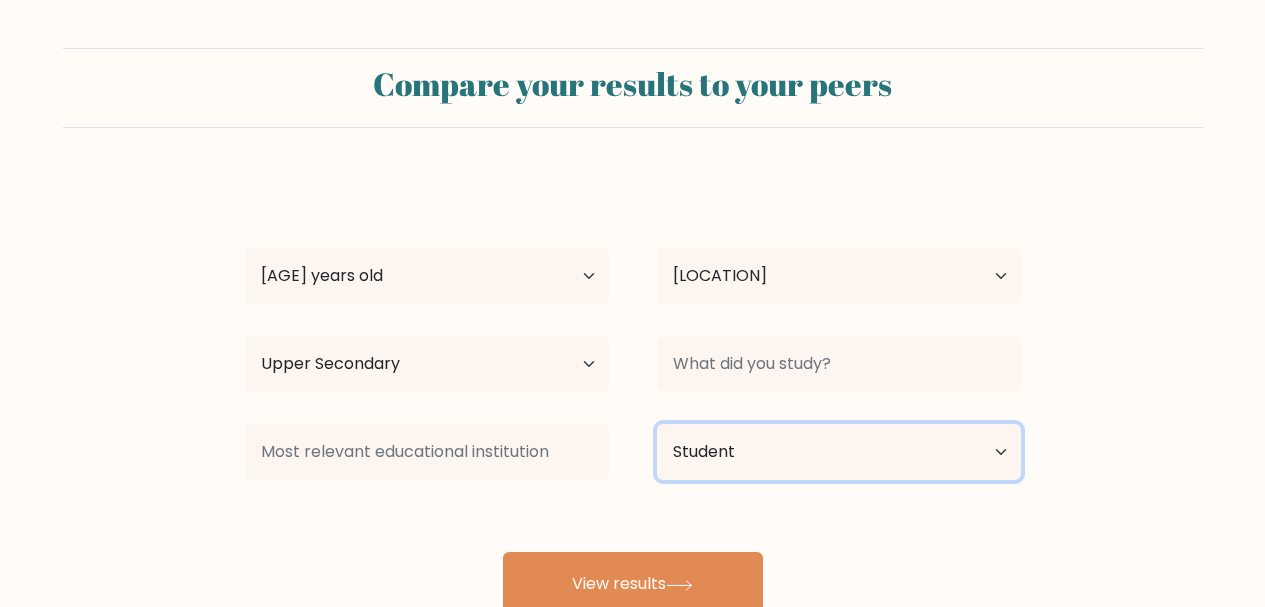 click on "Current employment status
Employed
Student
Retired
Other / prefer not to answer" at bounding box center (839, 452) 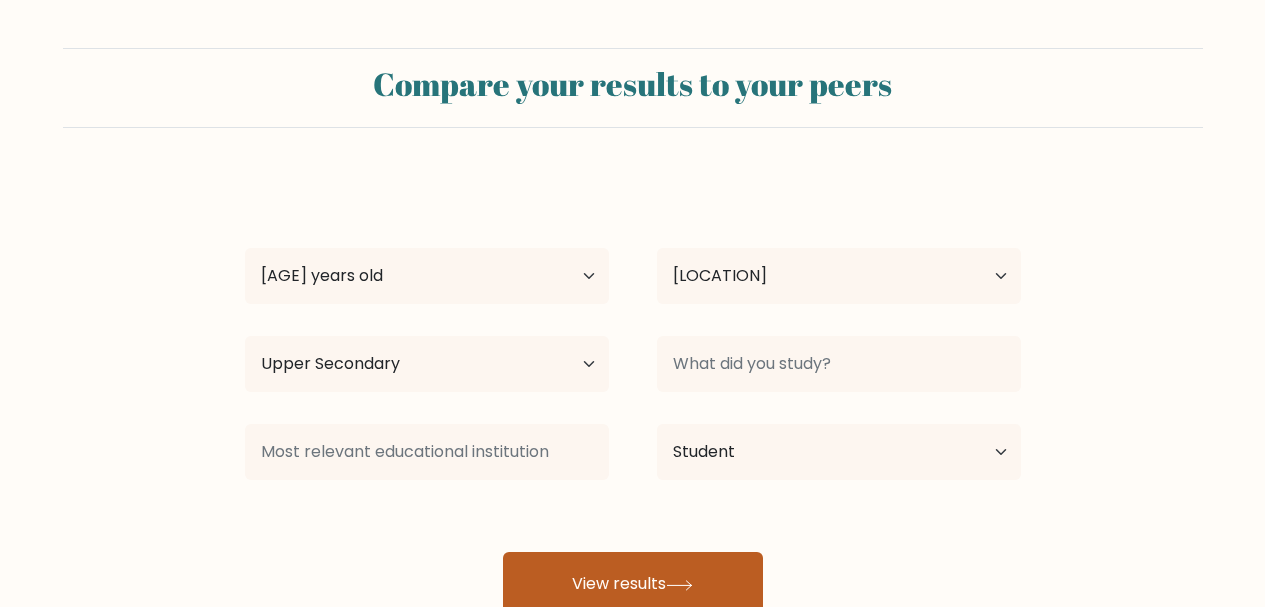 click on "View results" at bounding box center [633, 584] 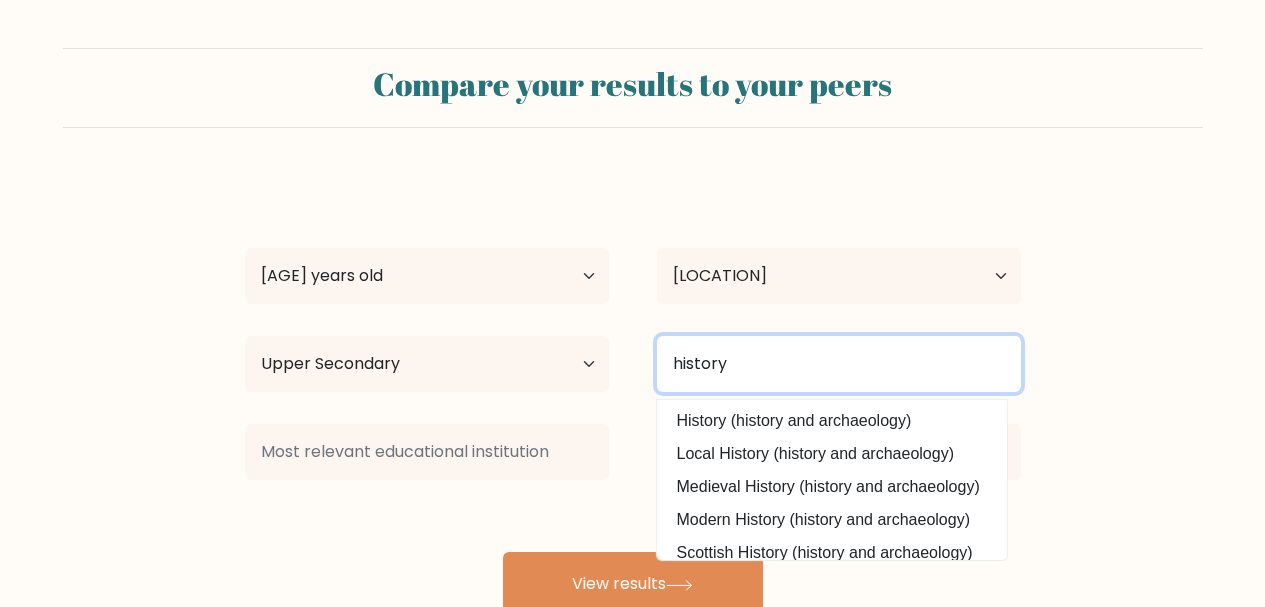type on "history" 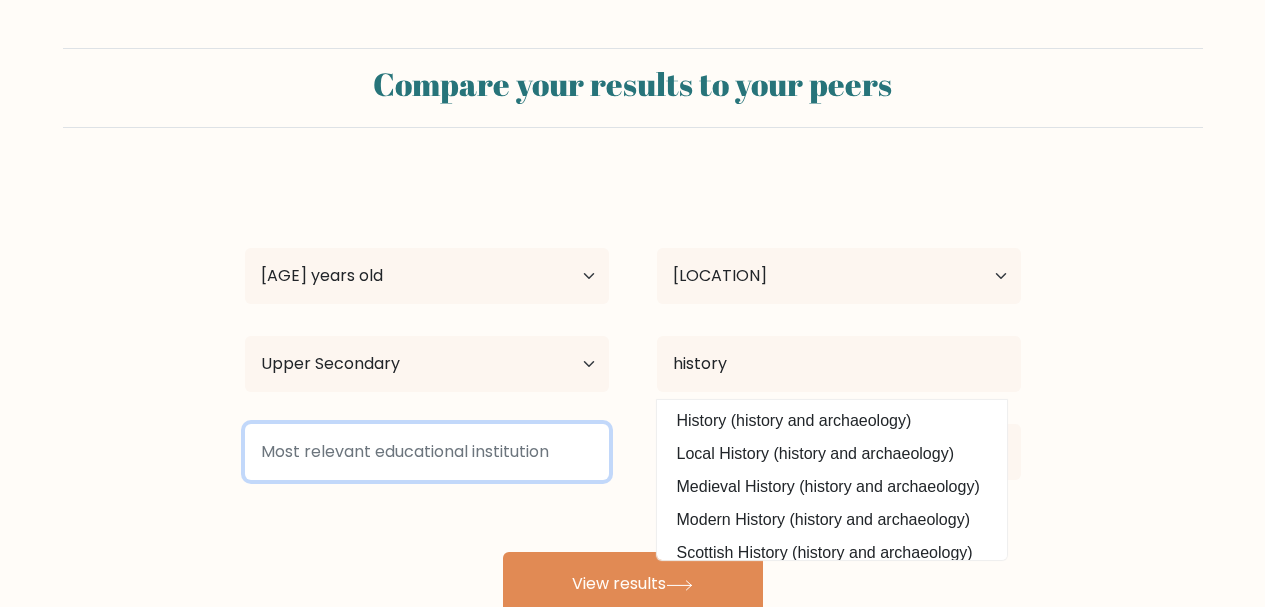 click at bounding box center [427, 452] 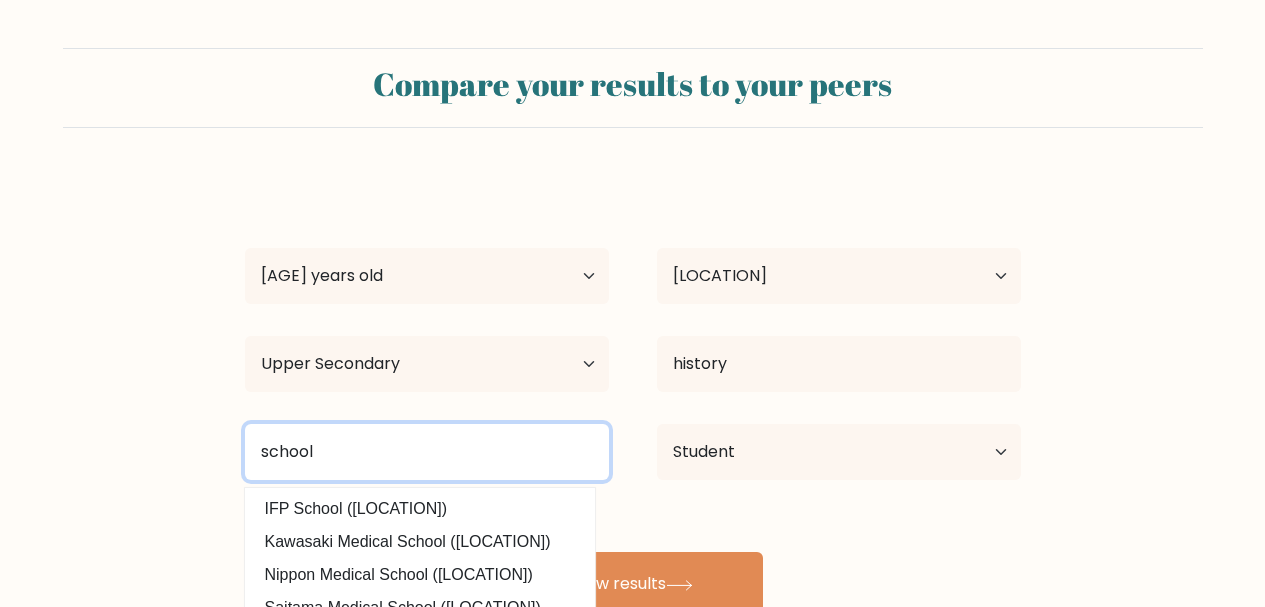 type on "school" 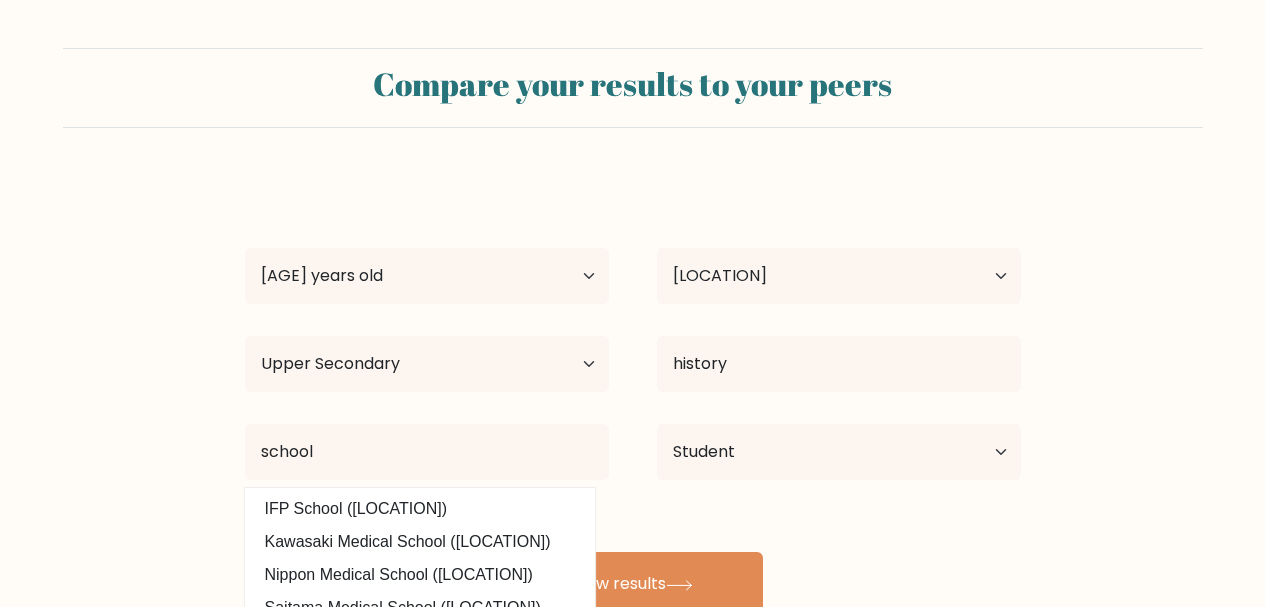 click on "Compare your results to your peers
mpompos
mpimpis
Age
Under 18 years old
18-24 years old
25-34 years old
35-44 years old
45-54 years old
55-64 years old
65 years old and above
Country
Afghanistan
Albania
Algeria
American Samoa
Andorra
Angola
Anguilla
Antarctica
Antigua and Barbuda
Argentina
Armenia
Aruba
Australia" at bounding box center (632, 332) 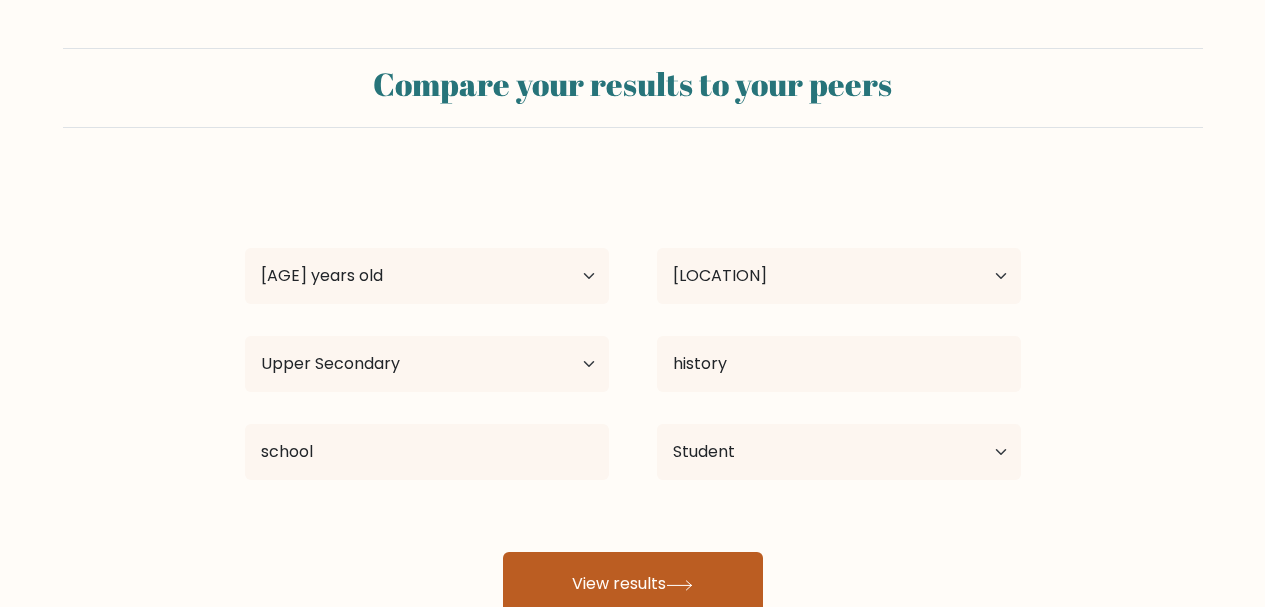 click on "View results" at bounding box center [633, 584] 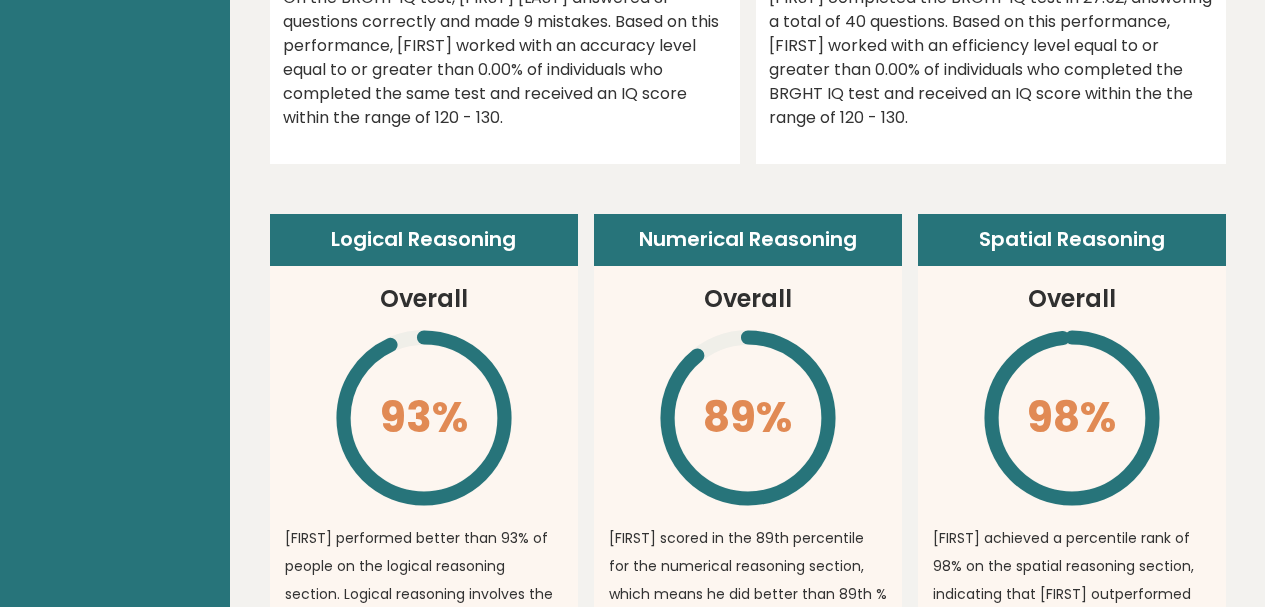scroll, scrollTop: 1400, scrollLeft: 0, axis: vertical 